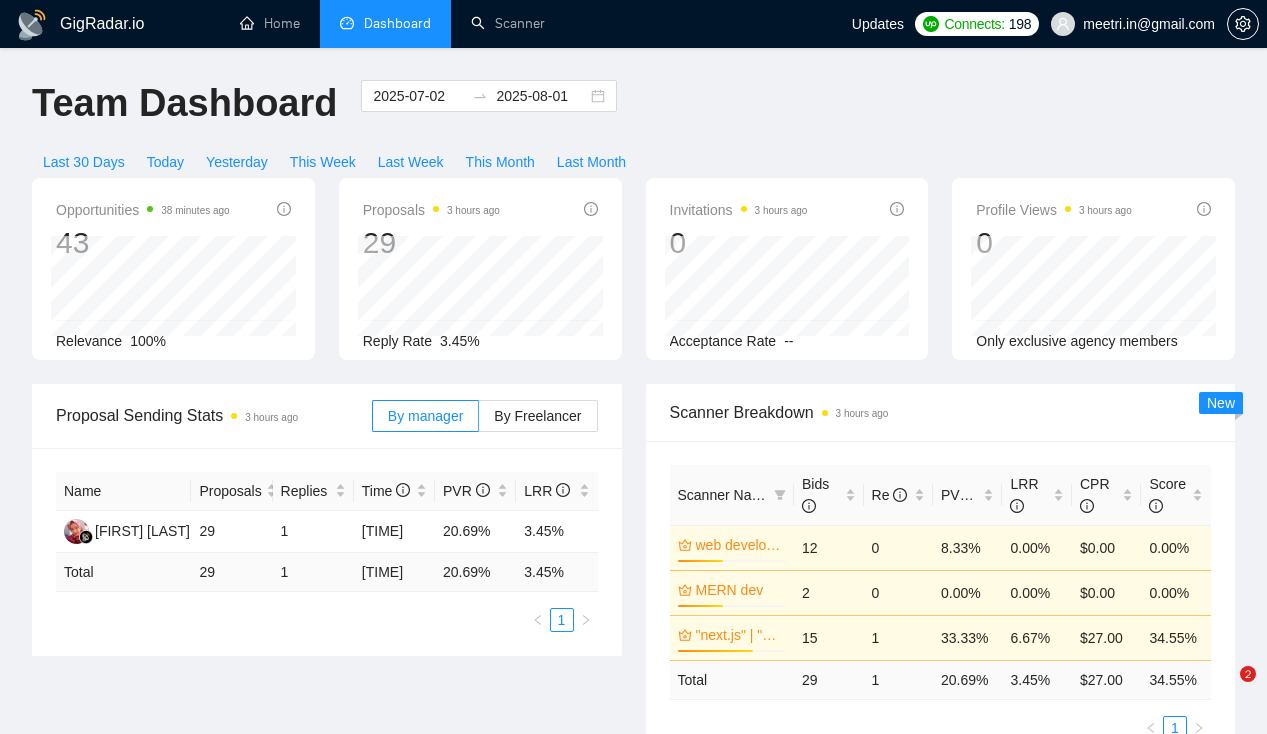 scroll, scrollTop: 493, scrollLeft: 0, axis: vertical 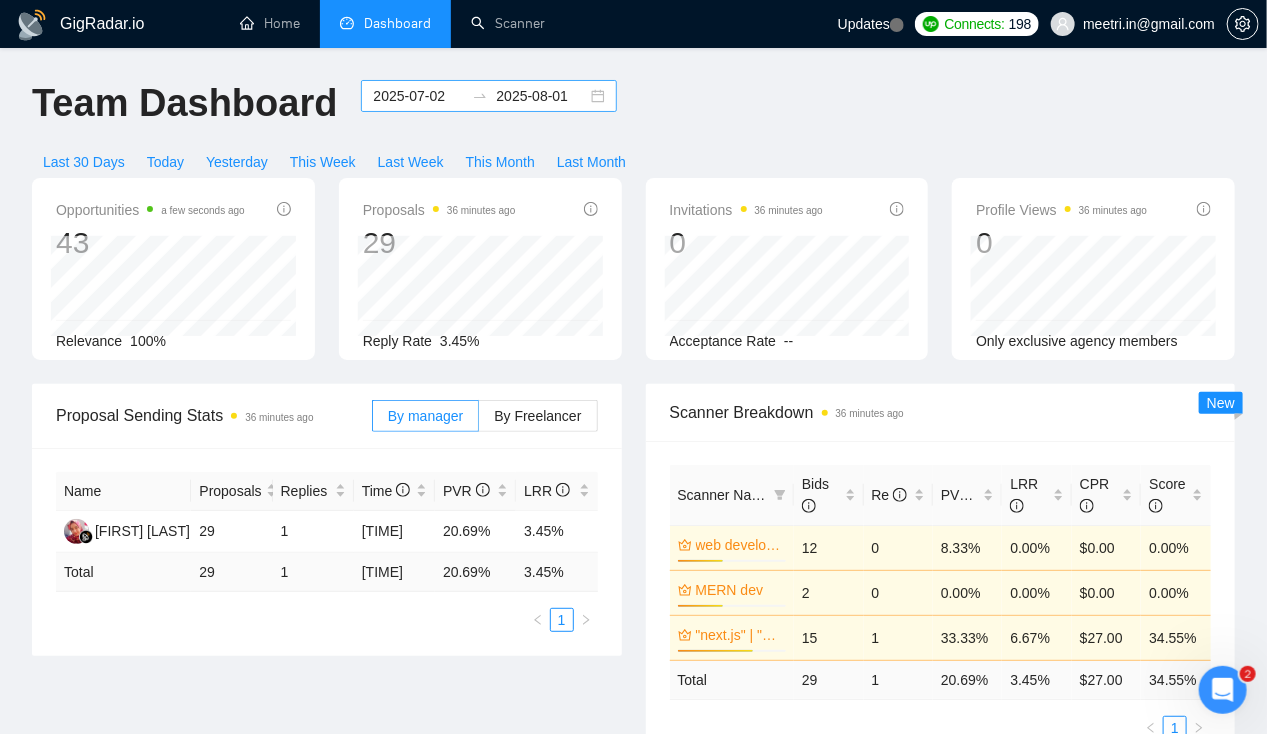 click on "2025-07-02 2025-08-01" at bounding box center (489, 96) 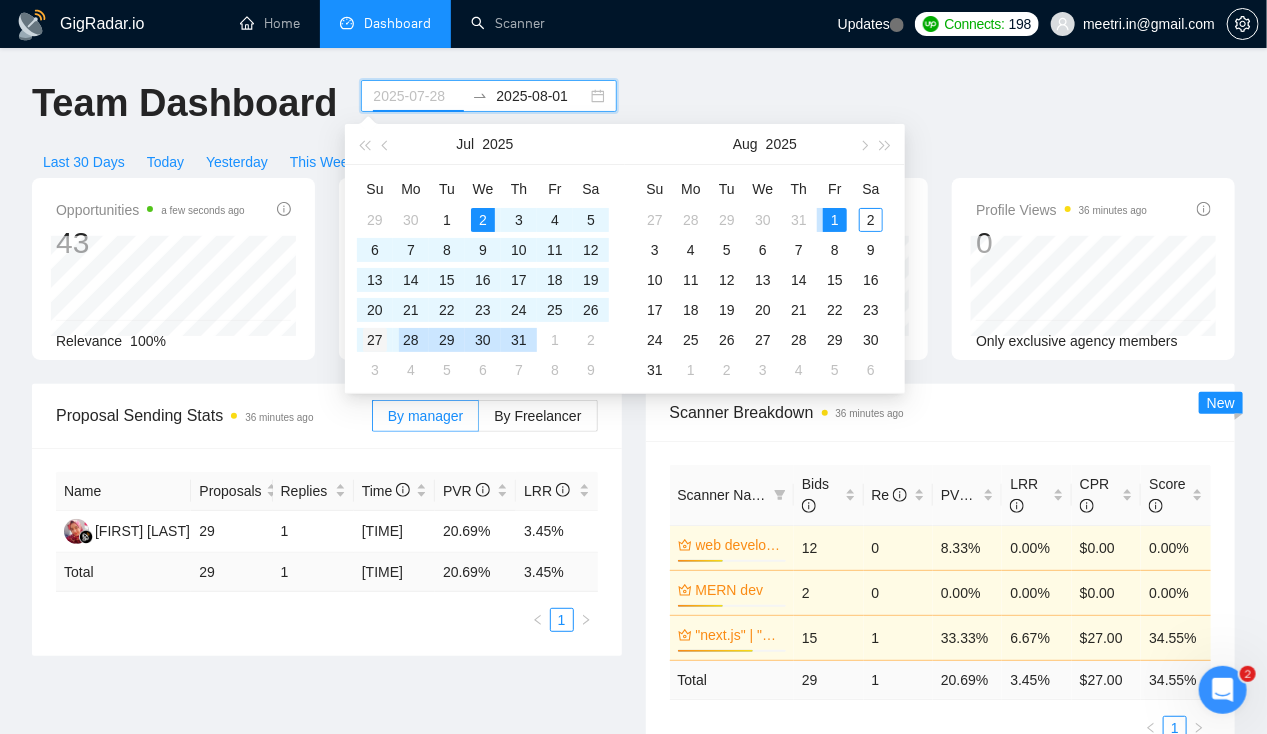 type on "2025-07-27" 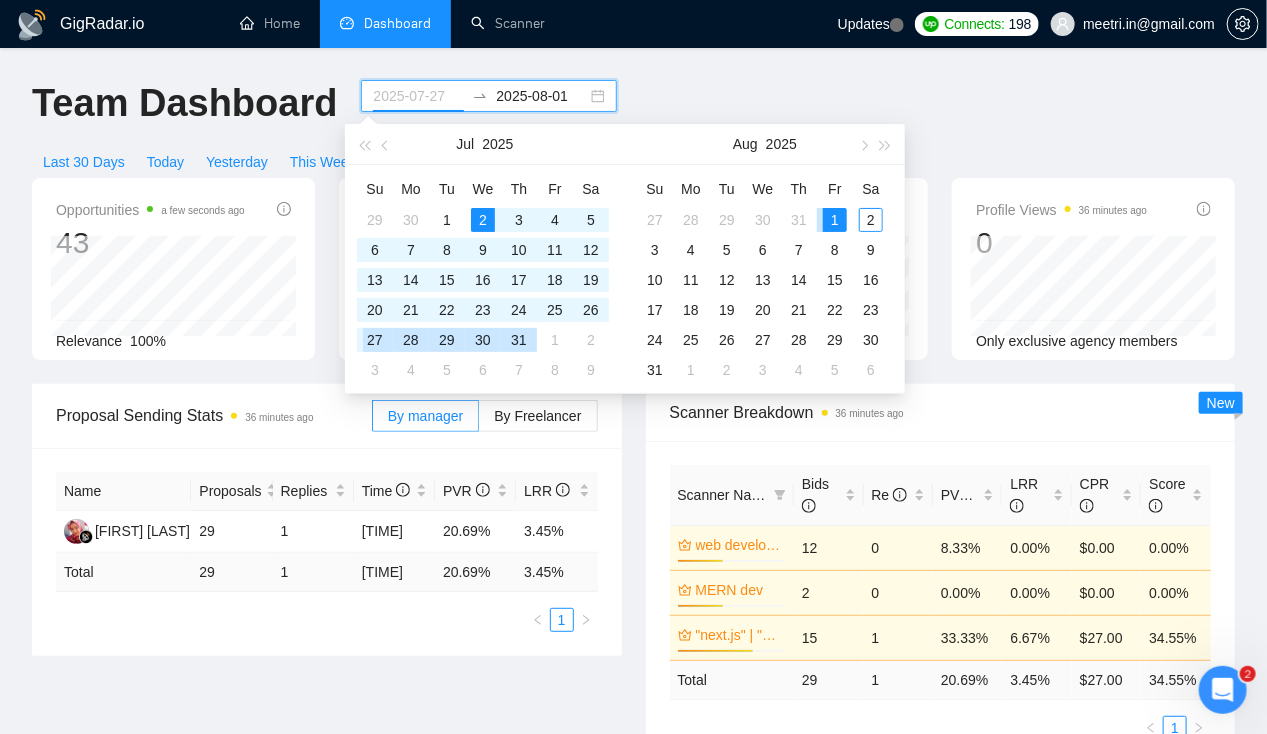 click on "27" at bounding box center (375, 340) 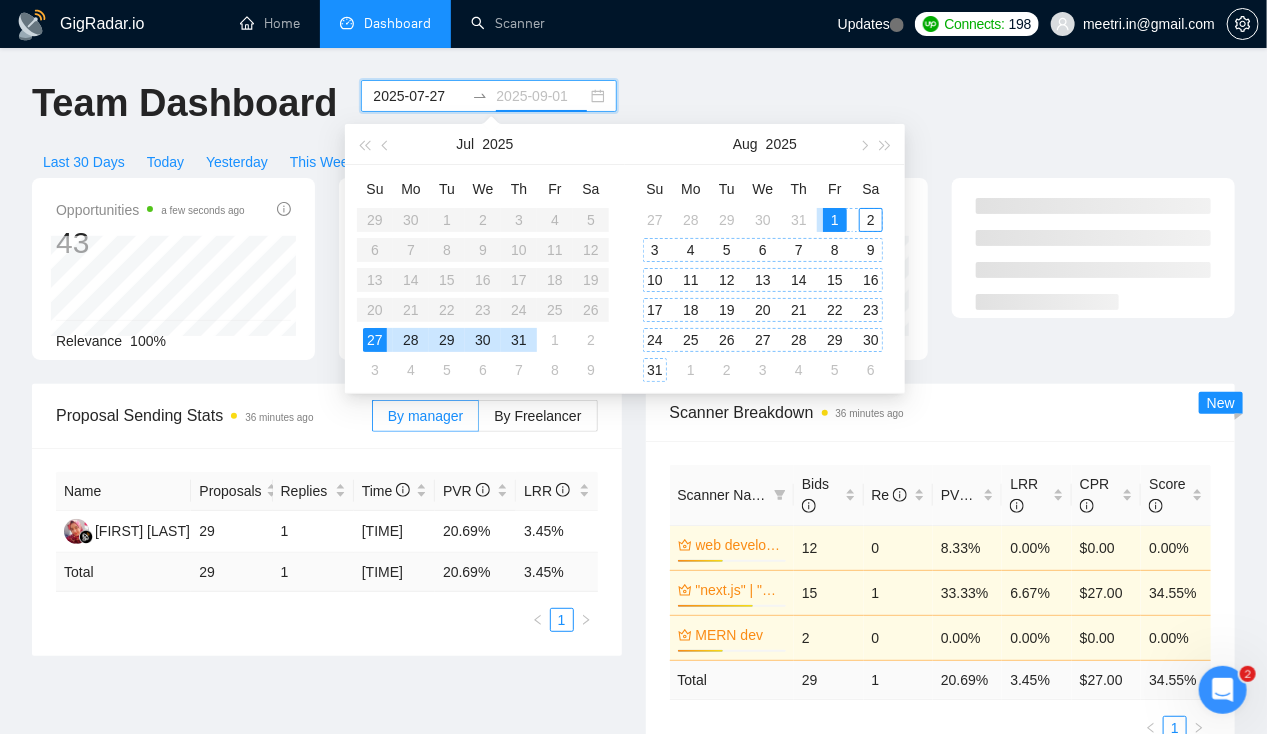 type on "2025-08-31" 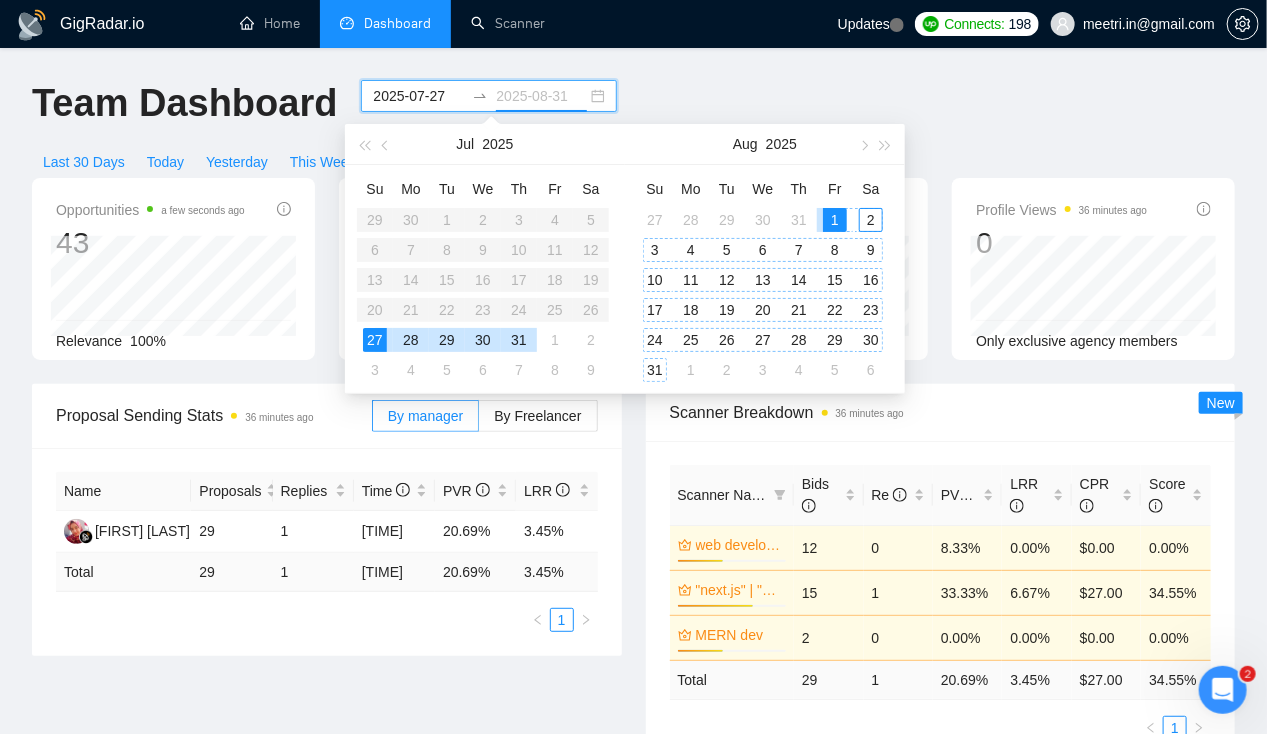 click on "31" at bounding box center [655, 370] 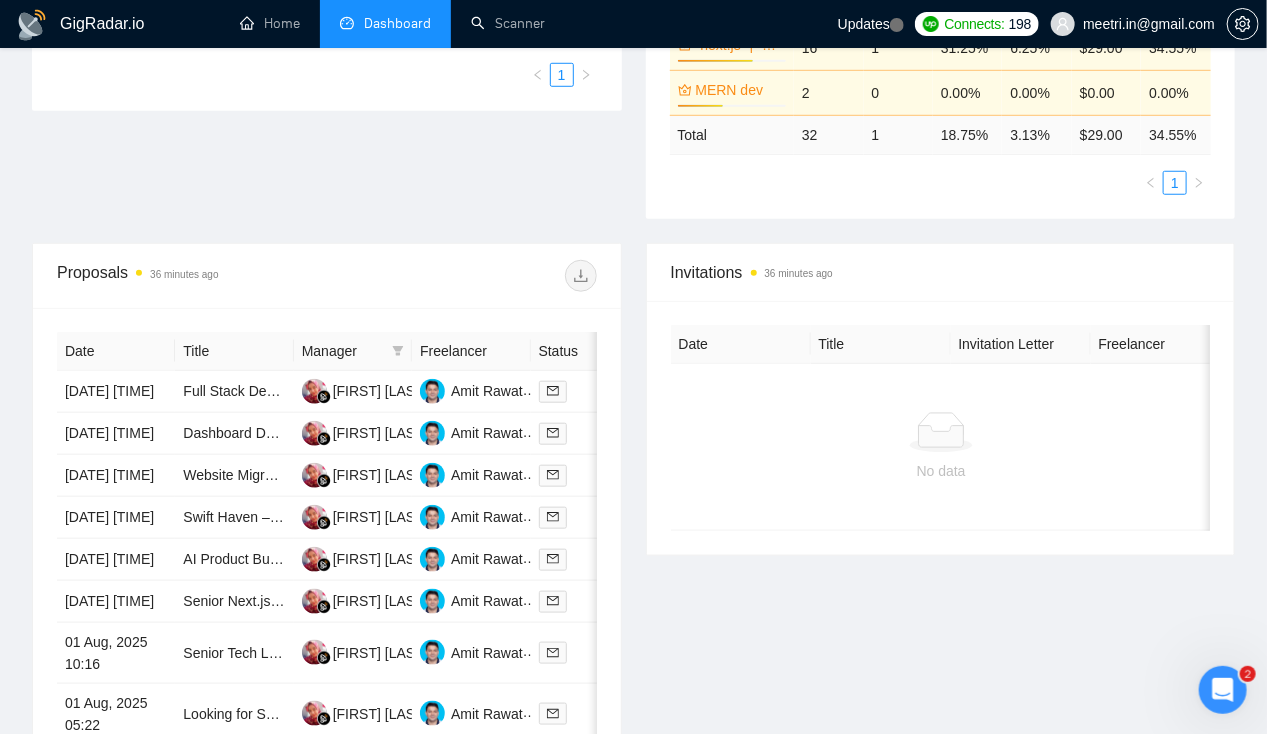scroll, scrollTop: 544, scrollLeft: 0, axis: vertical 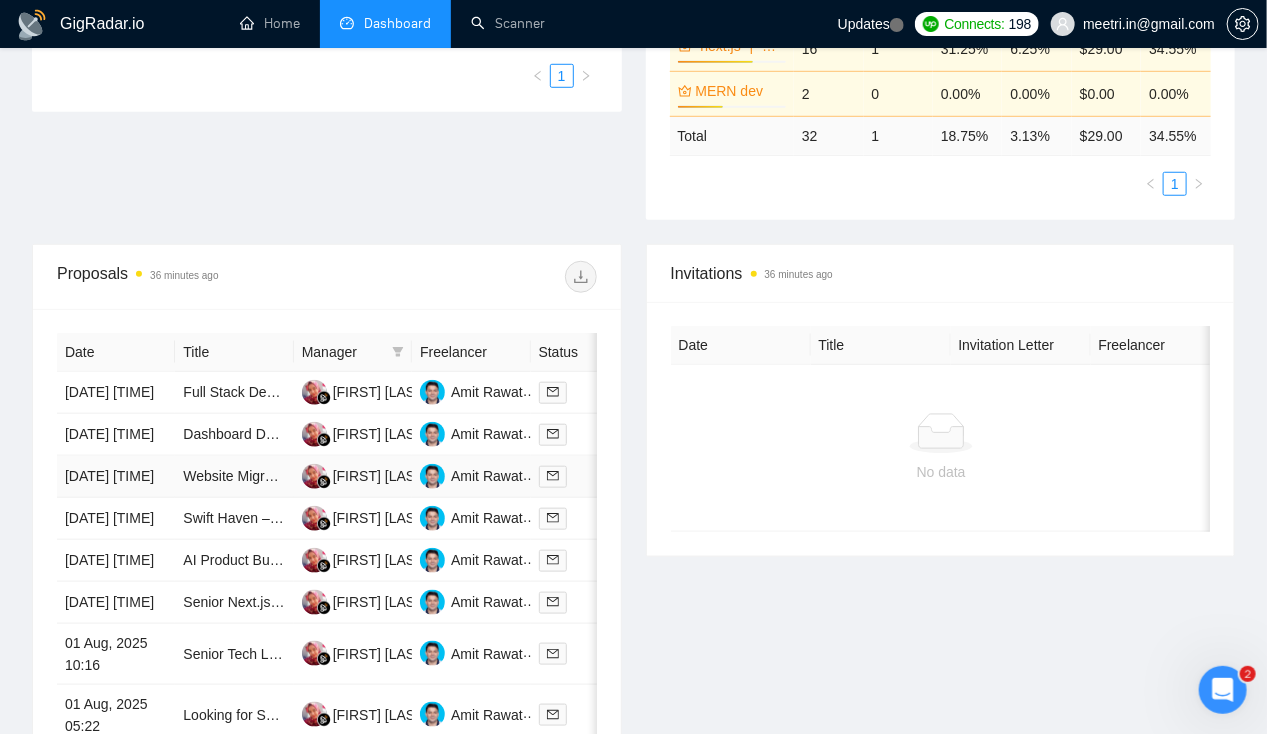 click on "[DATE] [TIME]" at bounding box center (116, 477) 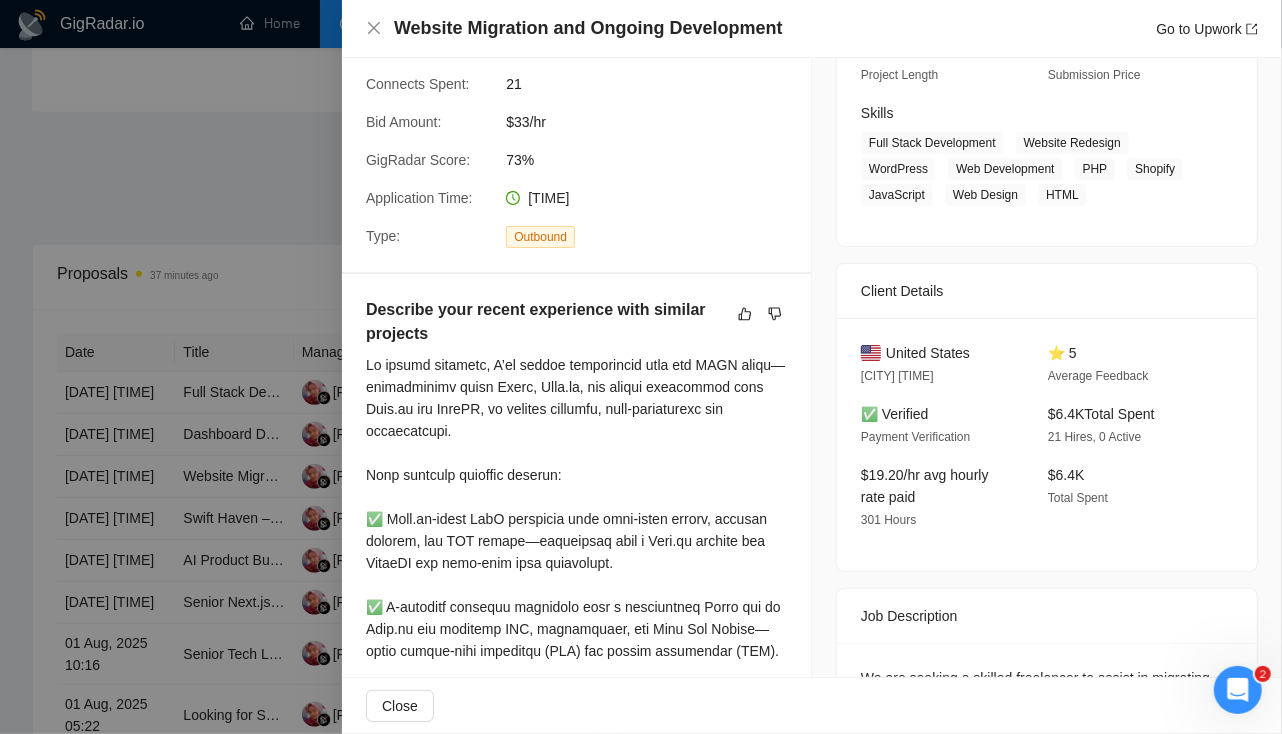 scroll, scrollTop: 0, scrollLeft: 0, axis: both 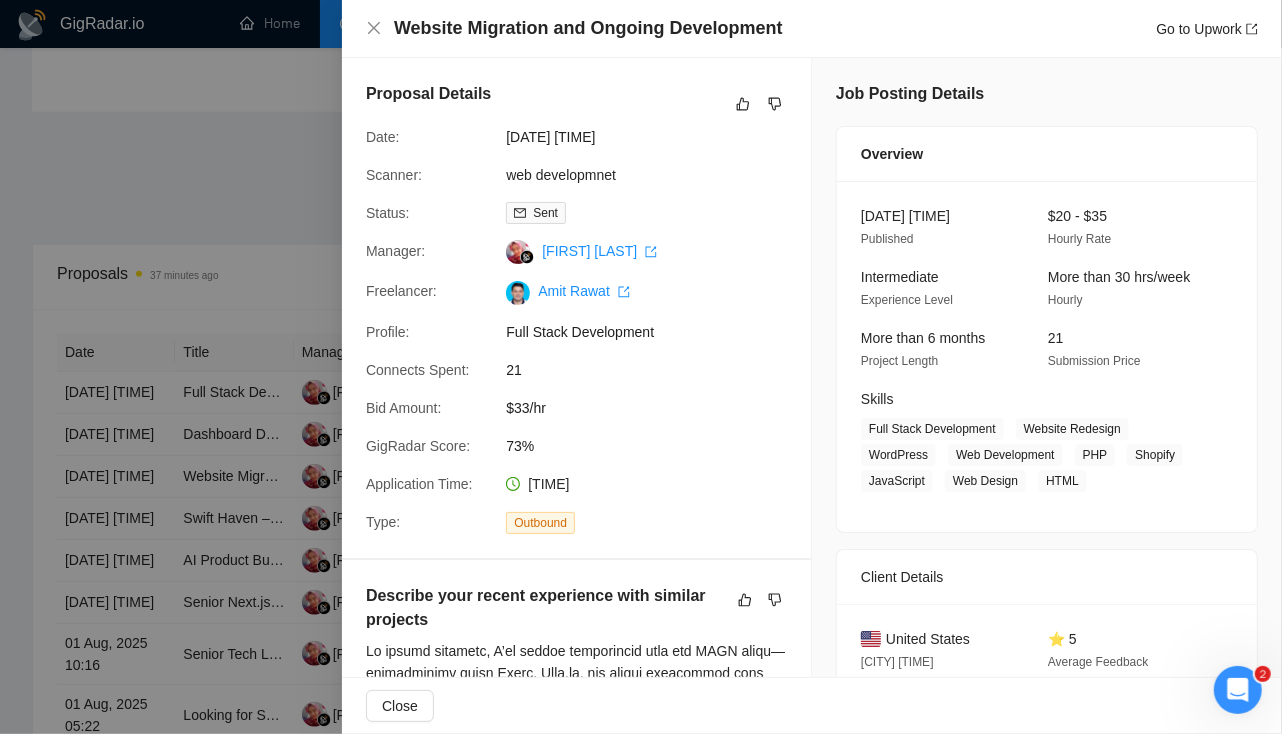 click at bounding box center [641, 367] 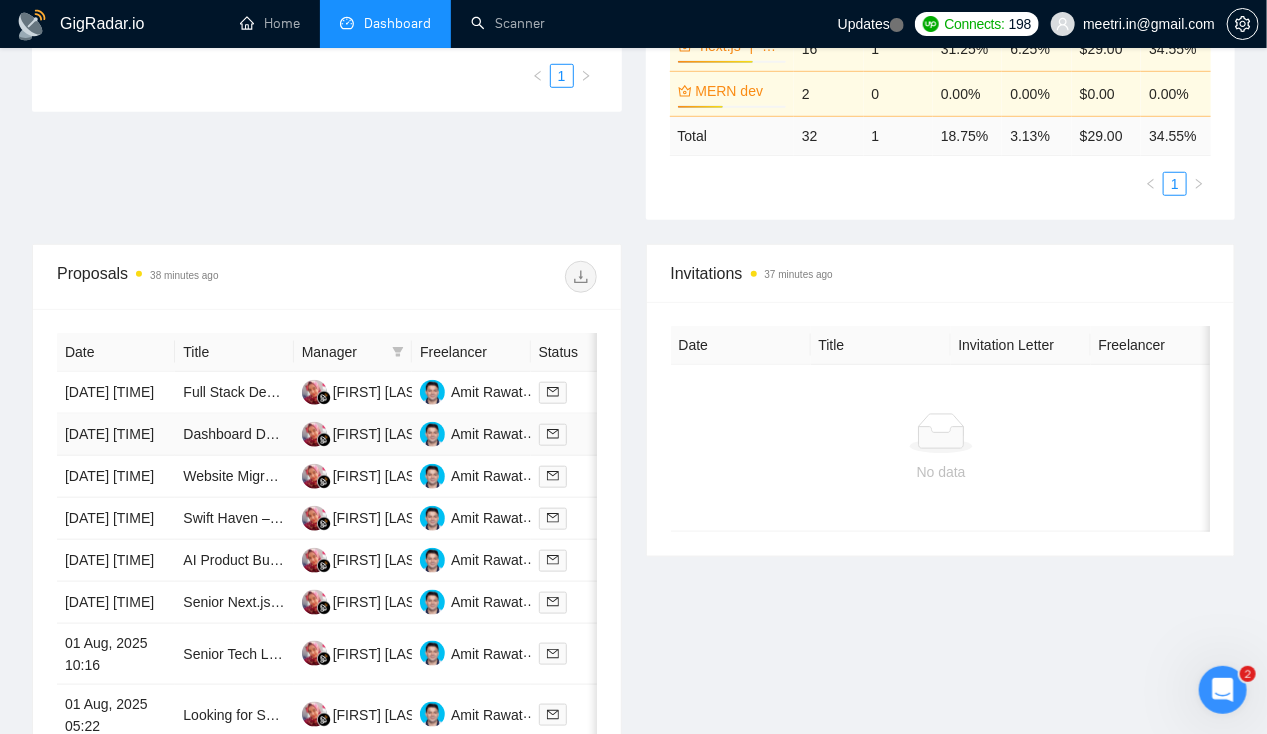 click on "[DATE] [TIME]" at bounding box center [116, 435] 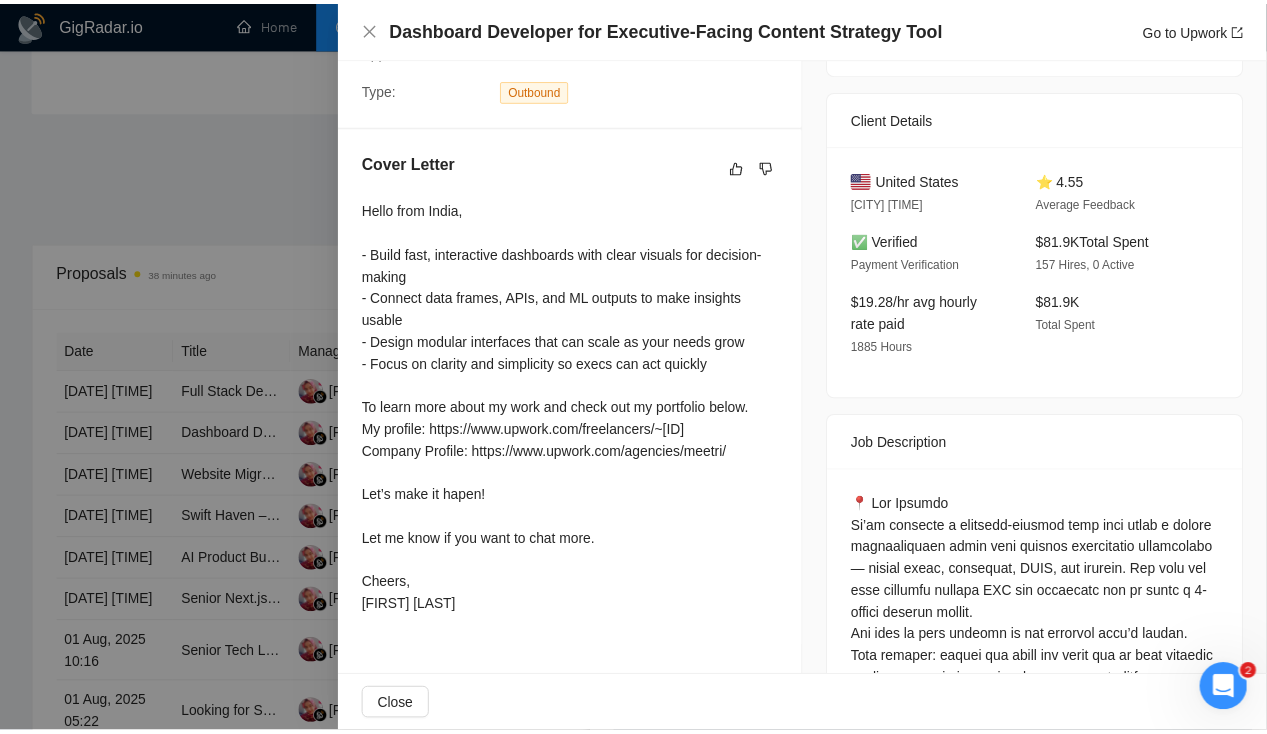 scroll, scrollTop: 0, scrollLeft: 0, axis: both 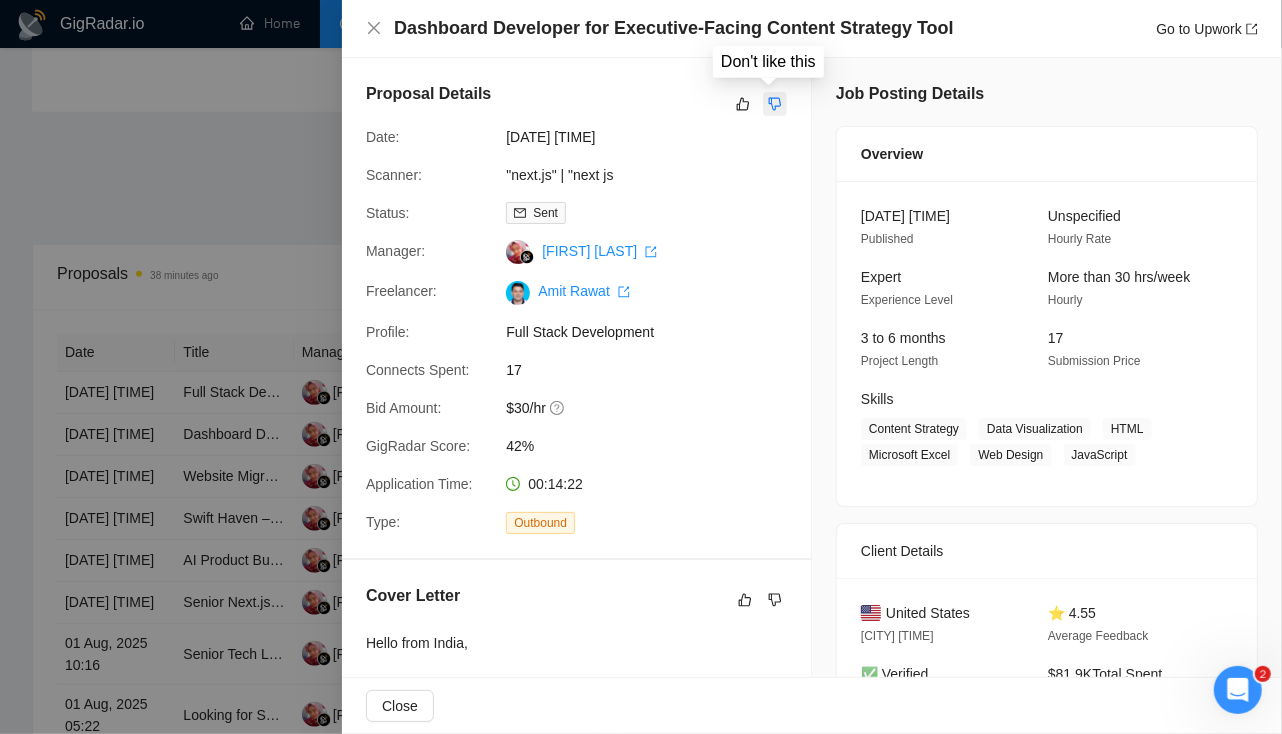 click 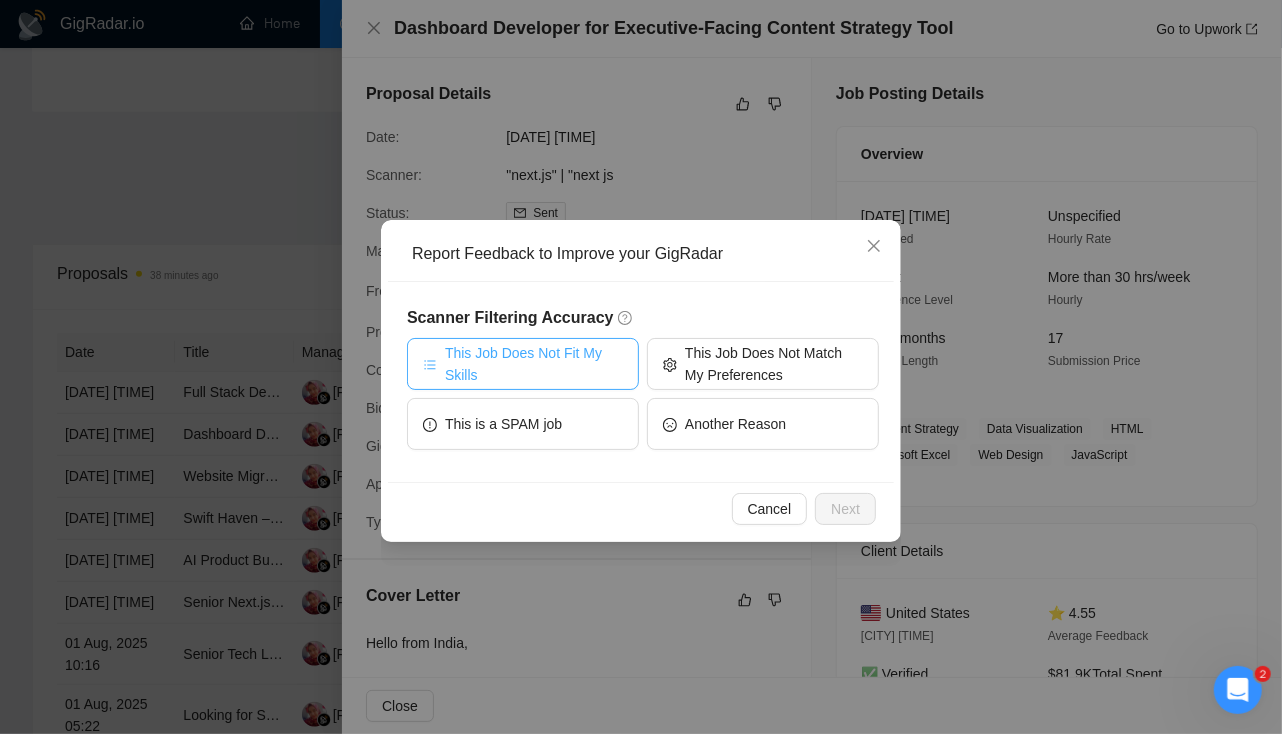 click on "This Job Does Not Fit My Skills" at bounding box center [534, 364] 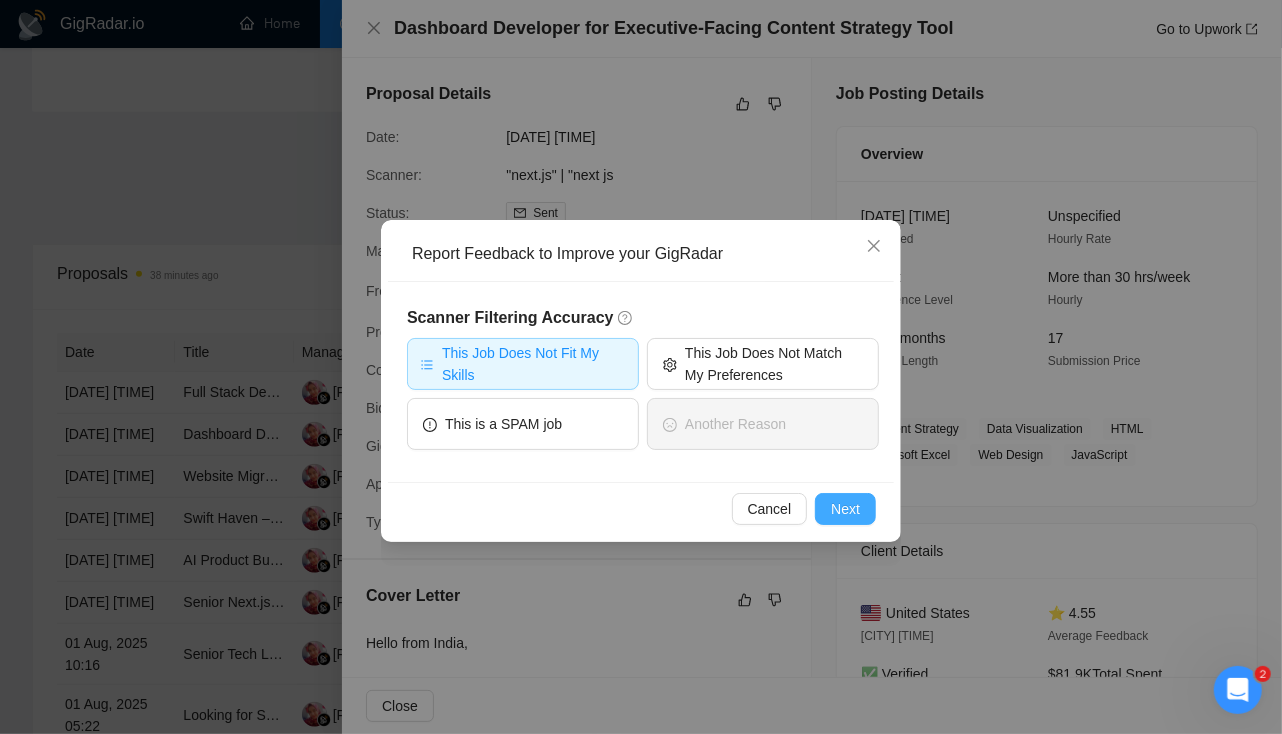 click on "Next" at bounding box center [845, 509] 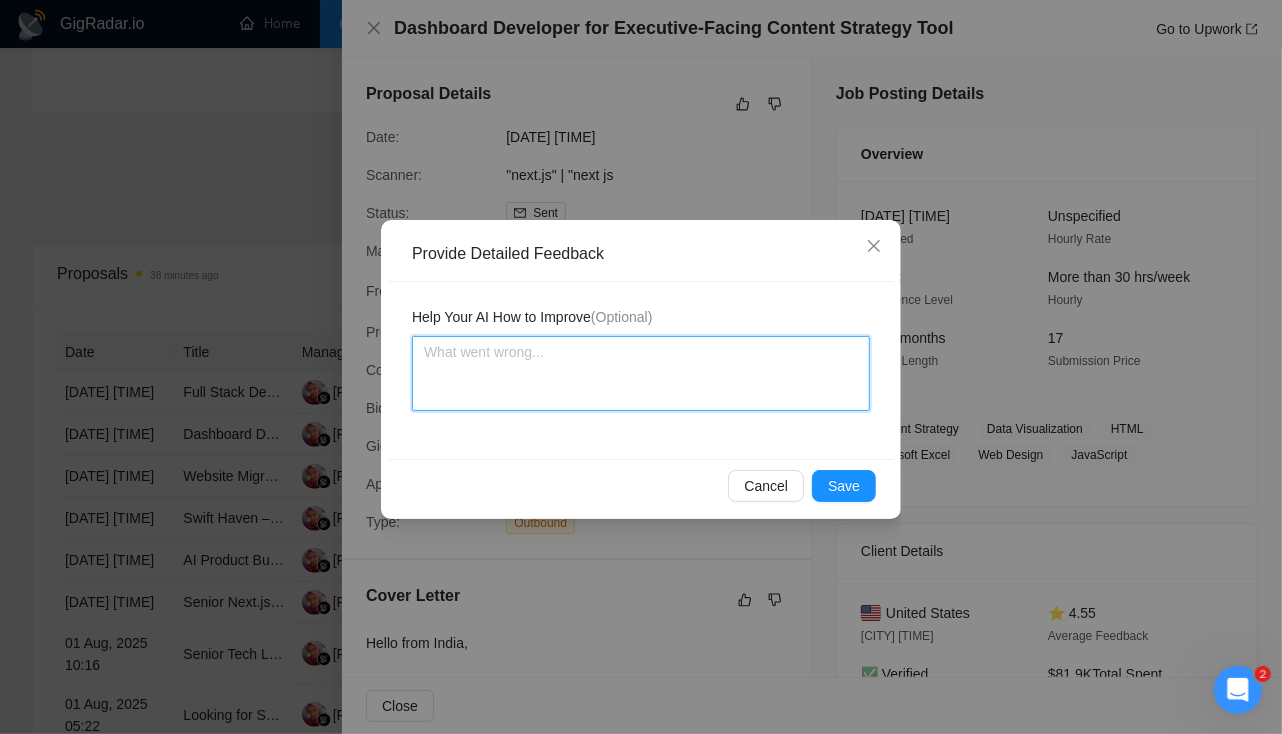 click at bounding box center [641, 373] 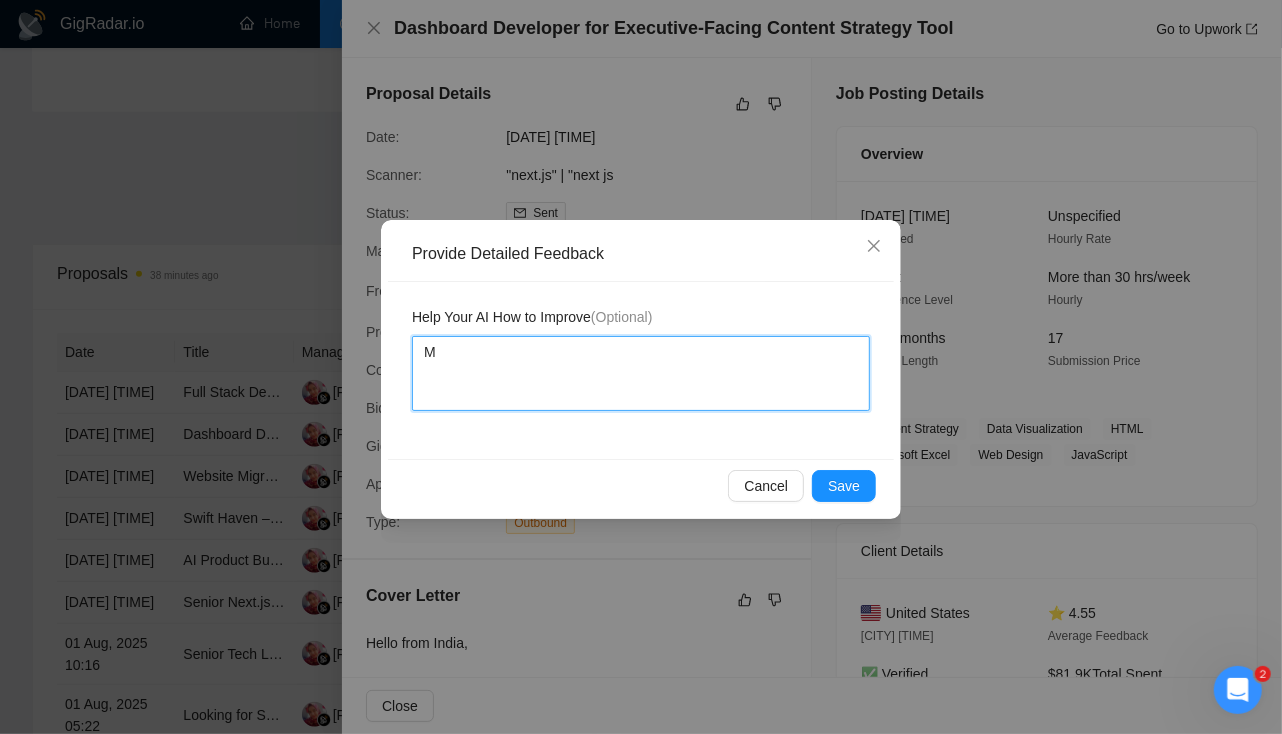 type 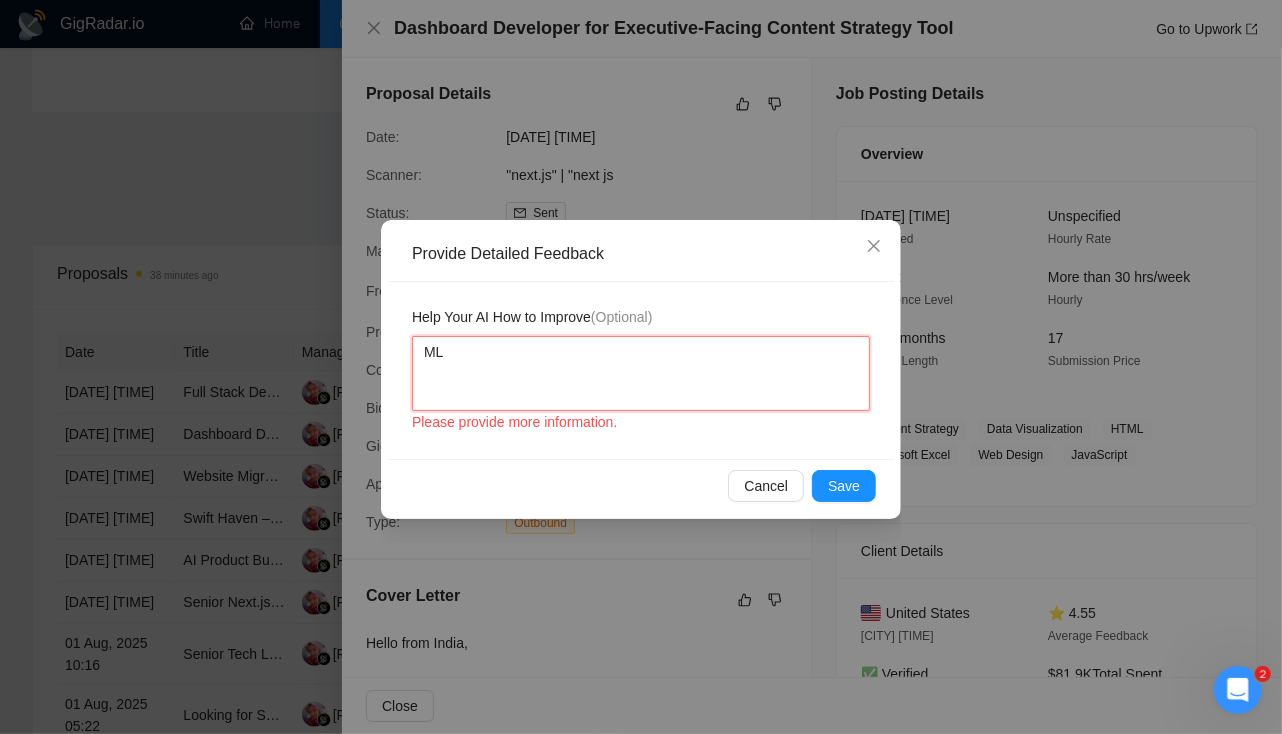 type 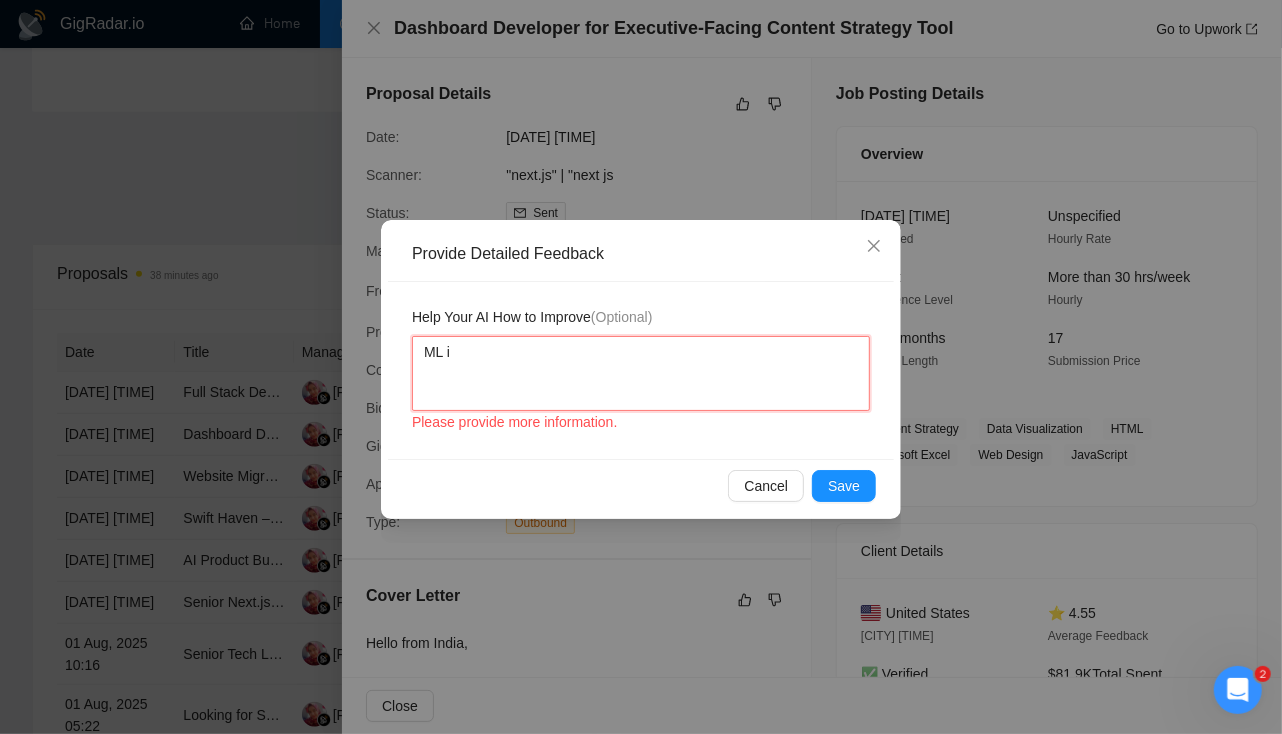 type 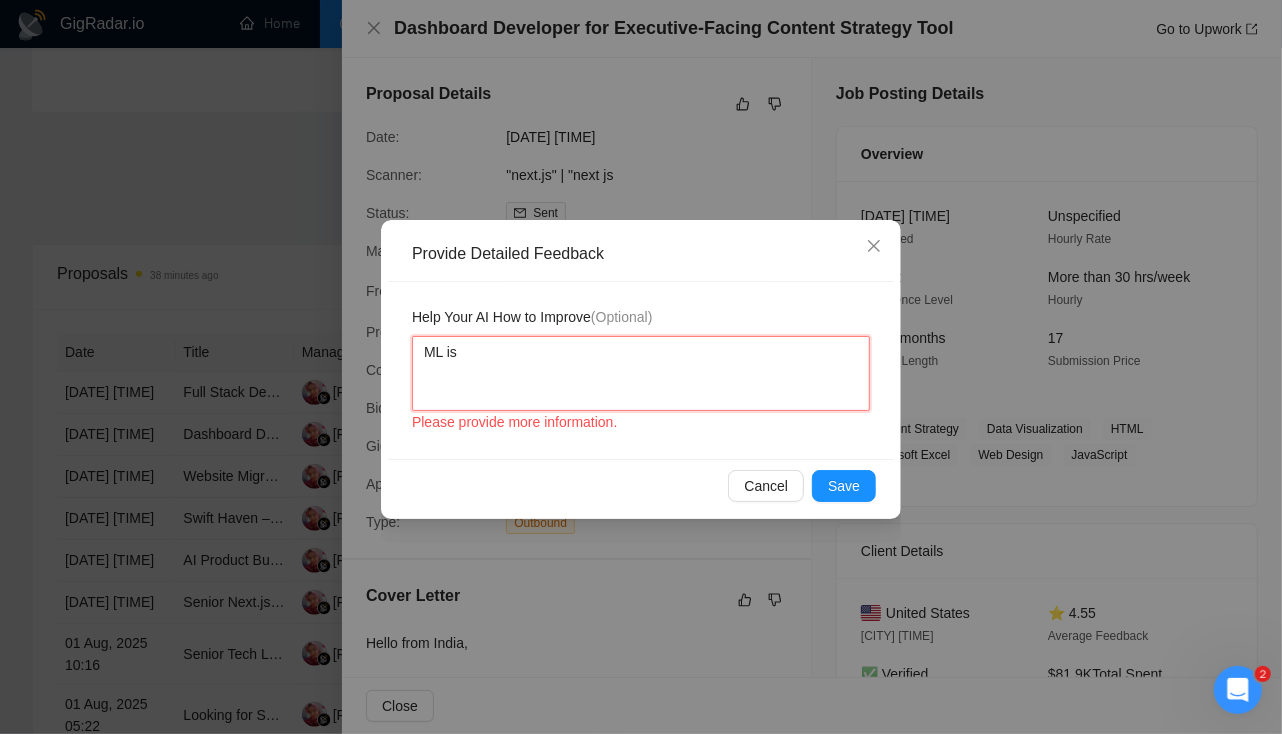 type on "ML is" 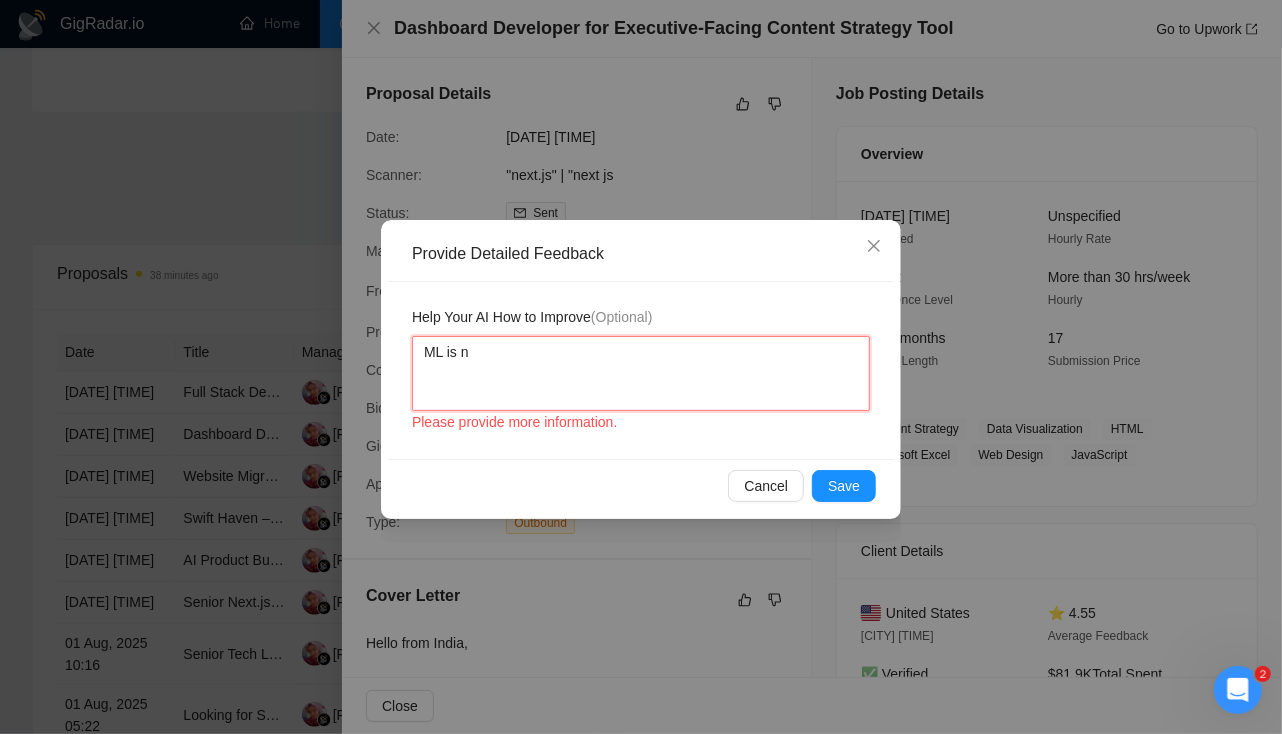 type on "ML is no" 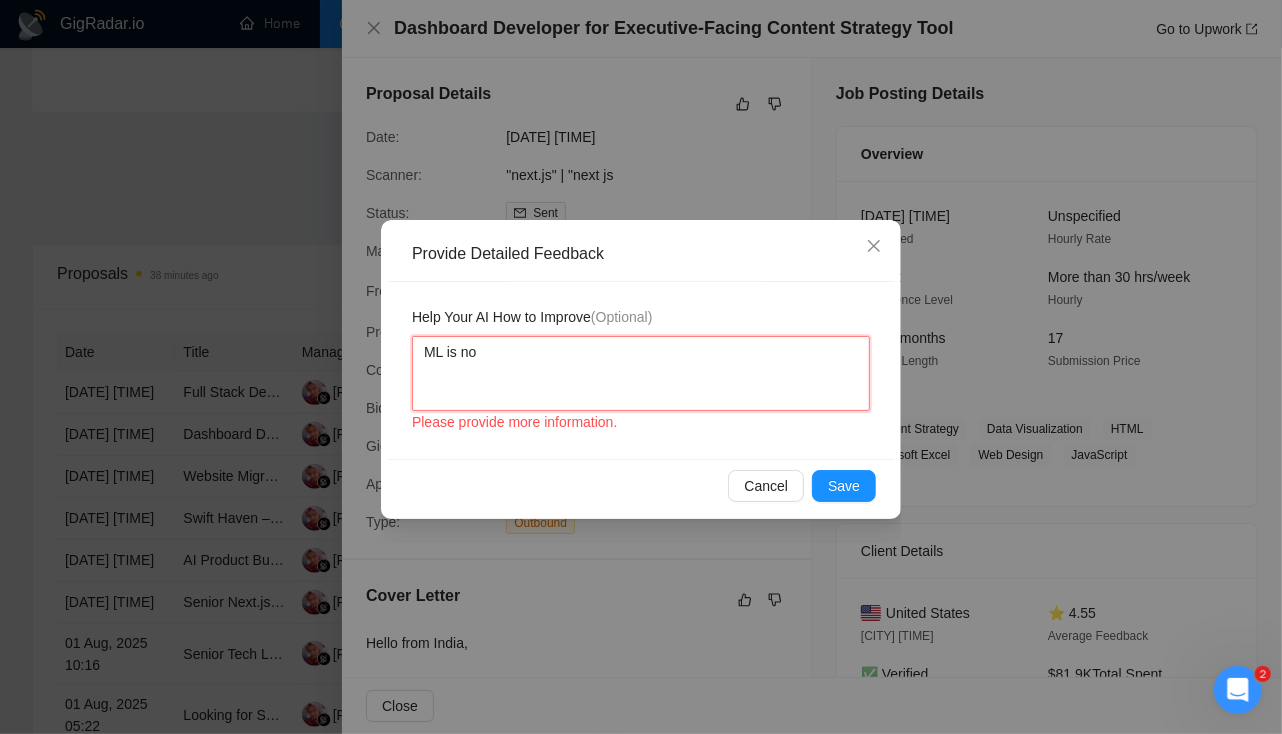type 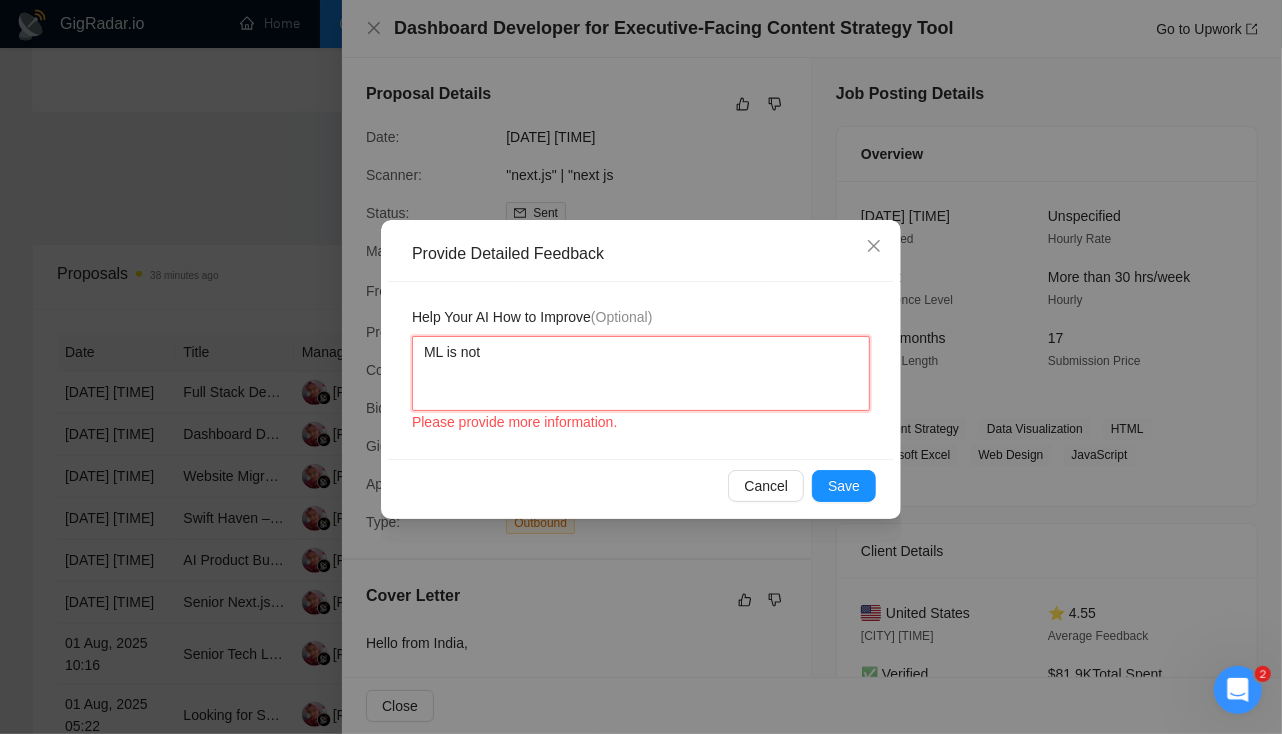 type 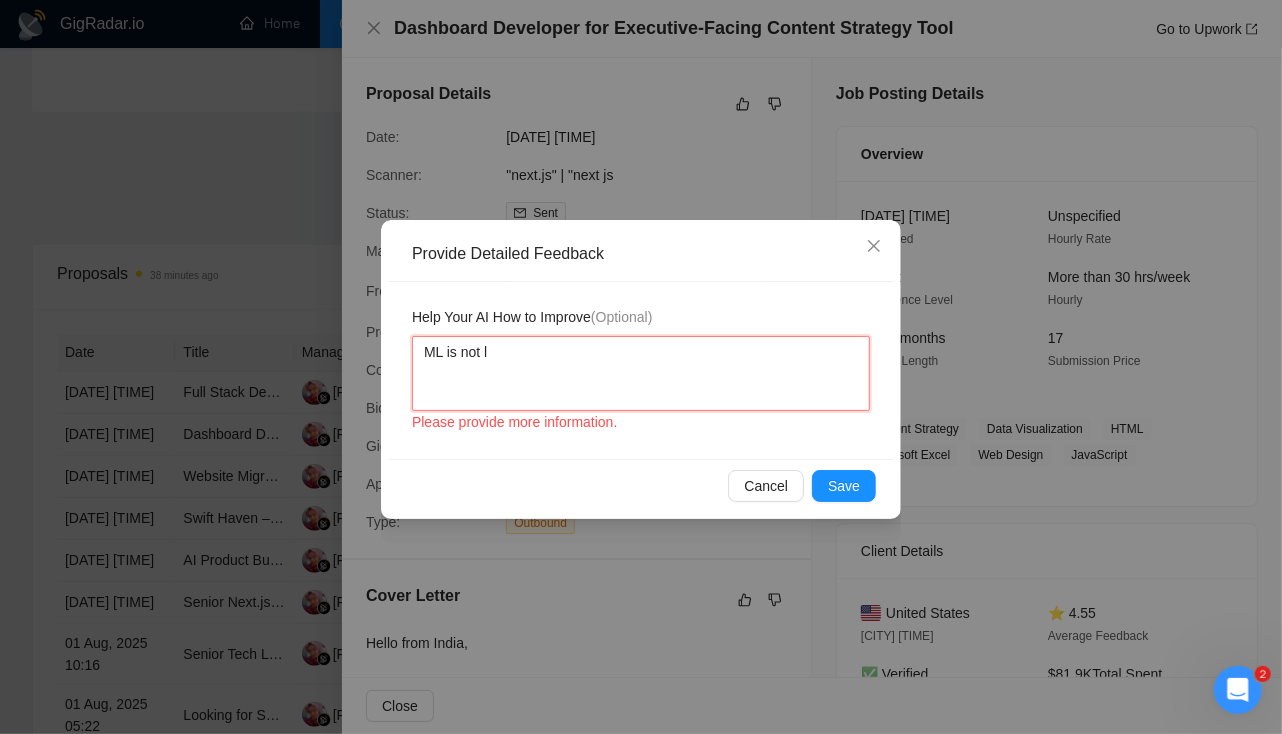 type 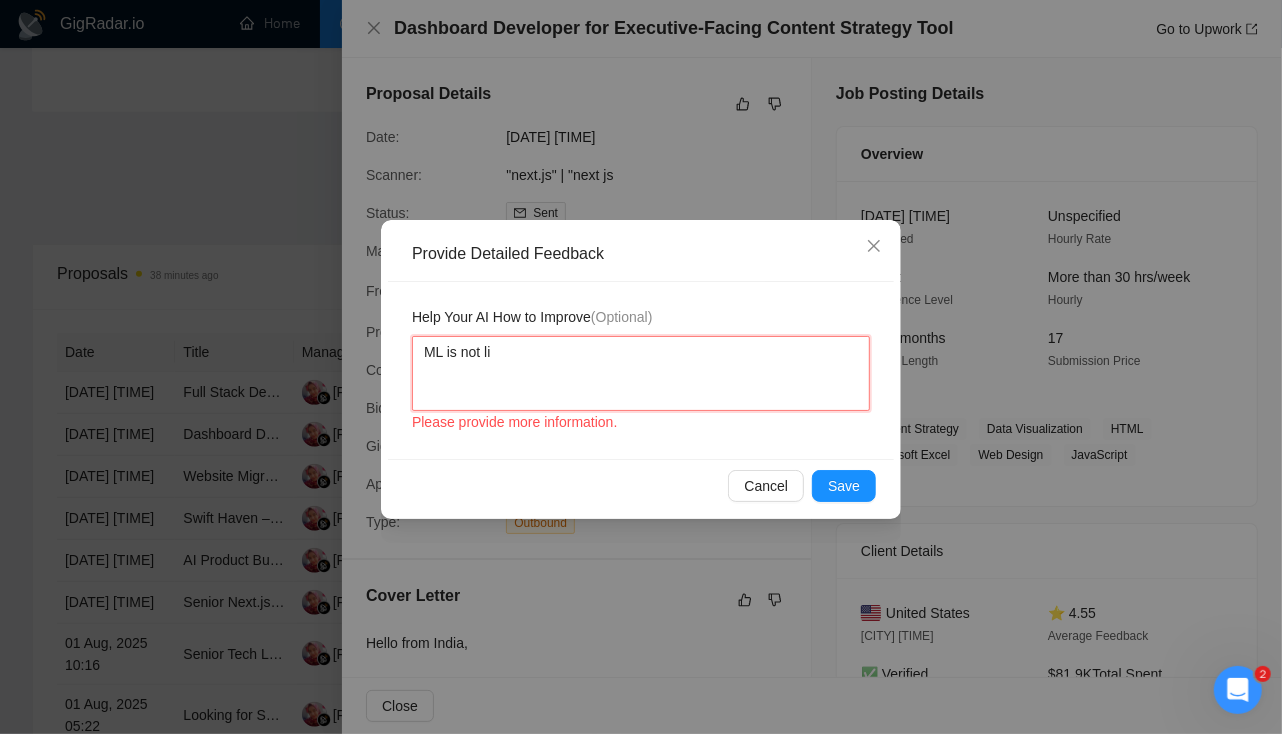 type 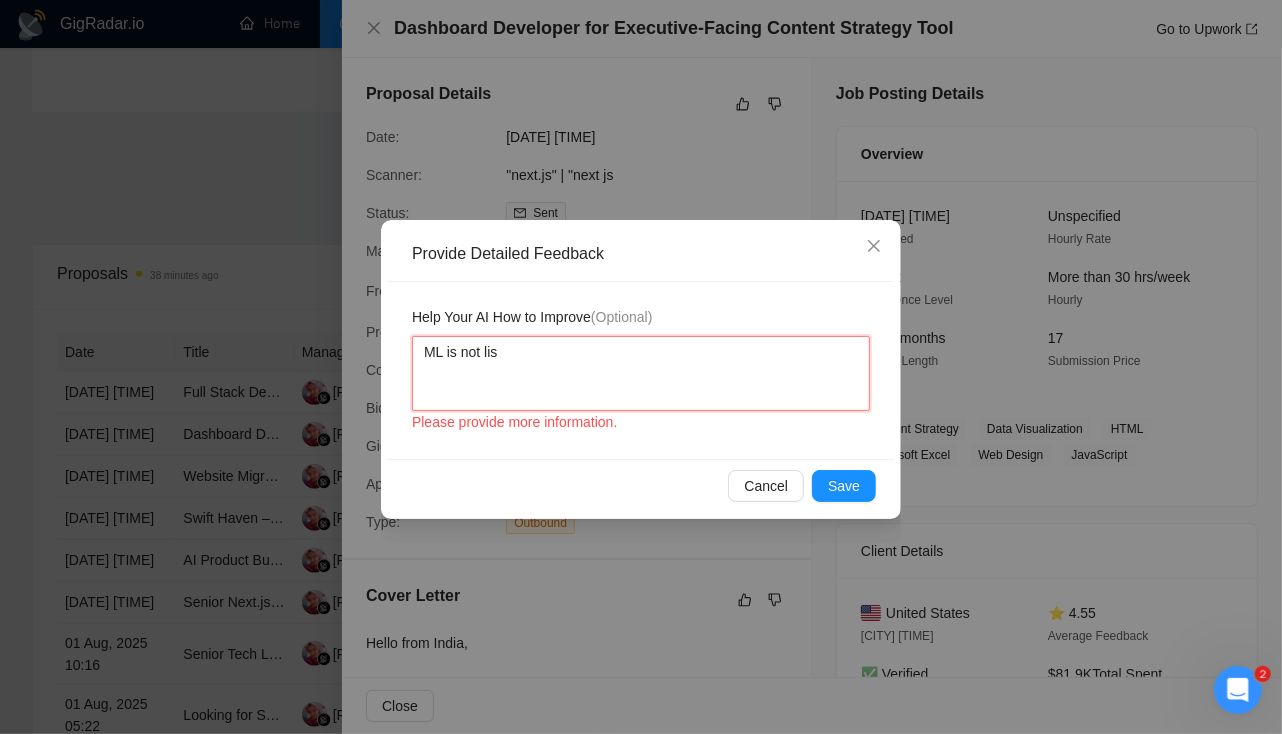 type 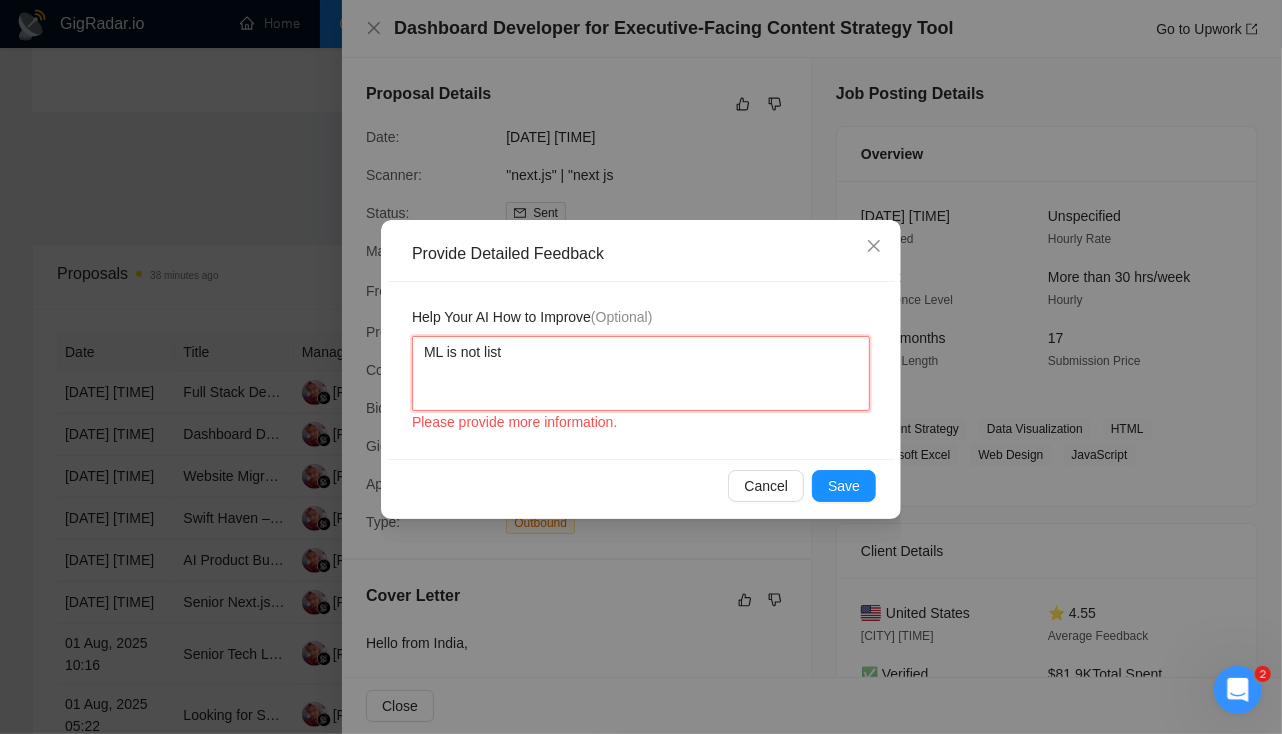 type 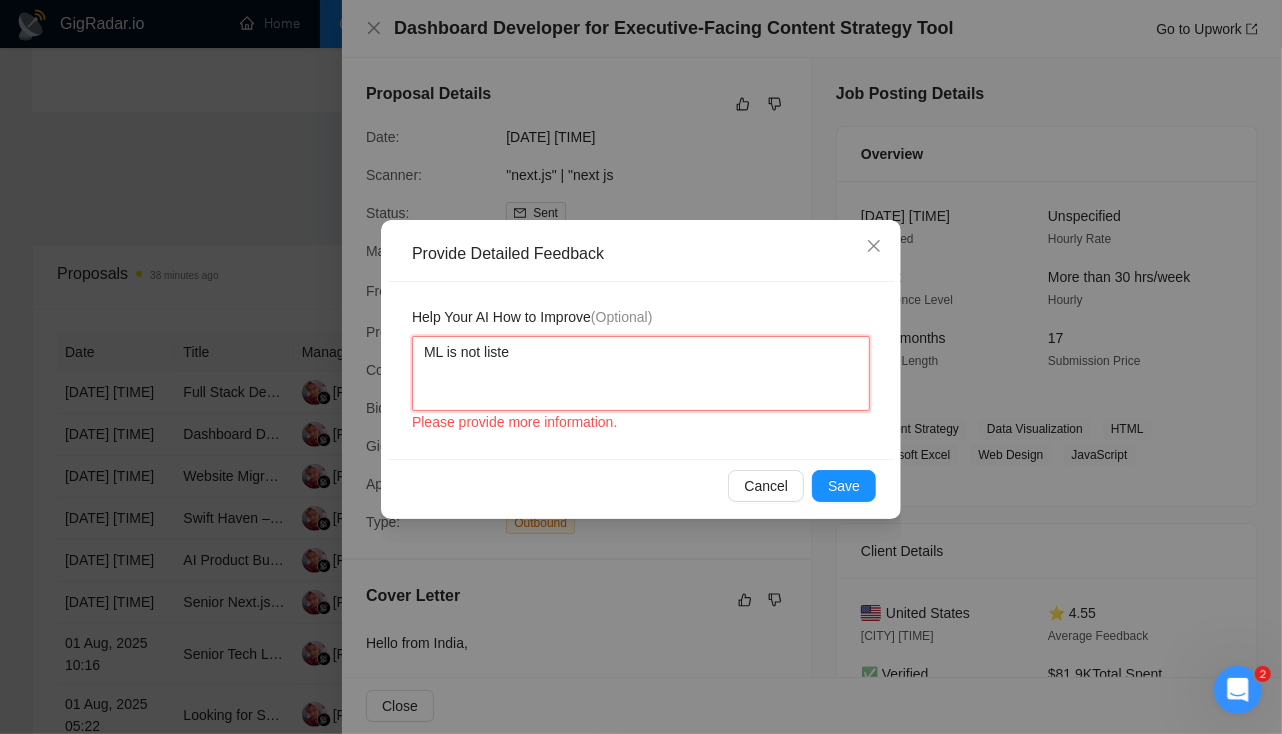 type 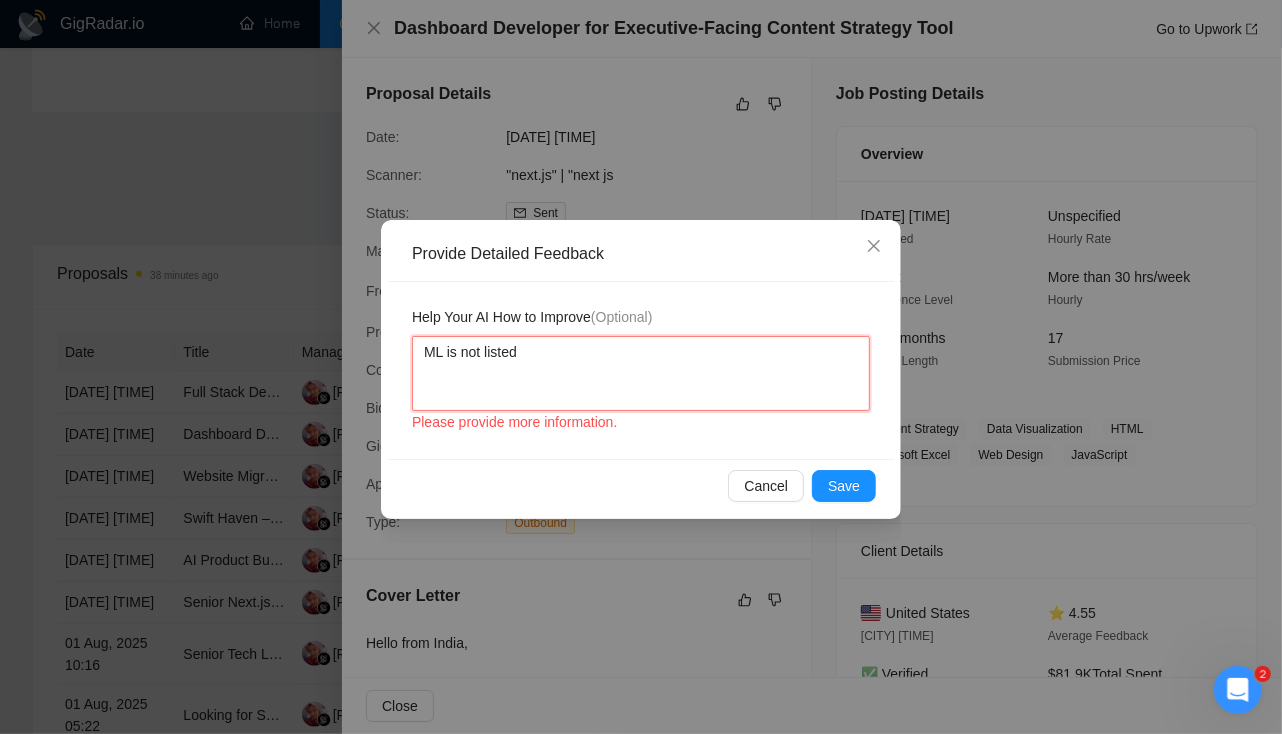 type 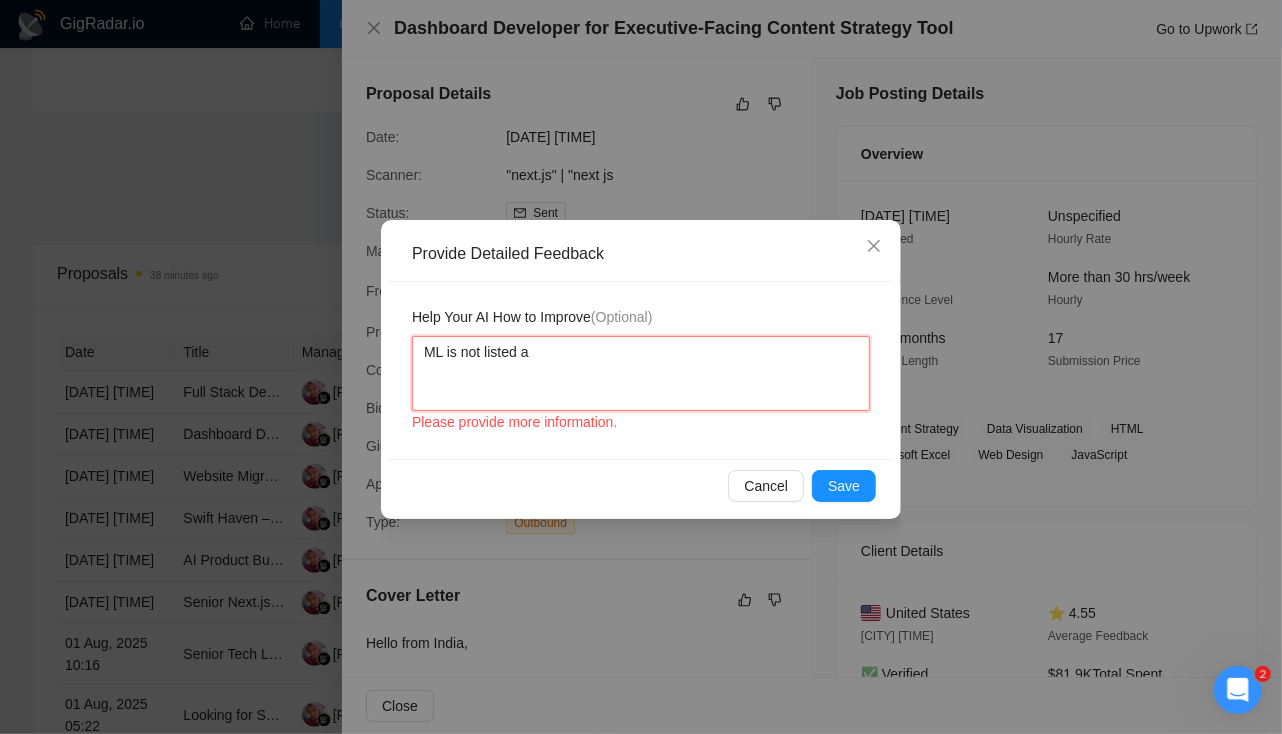 type 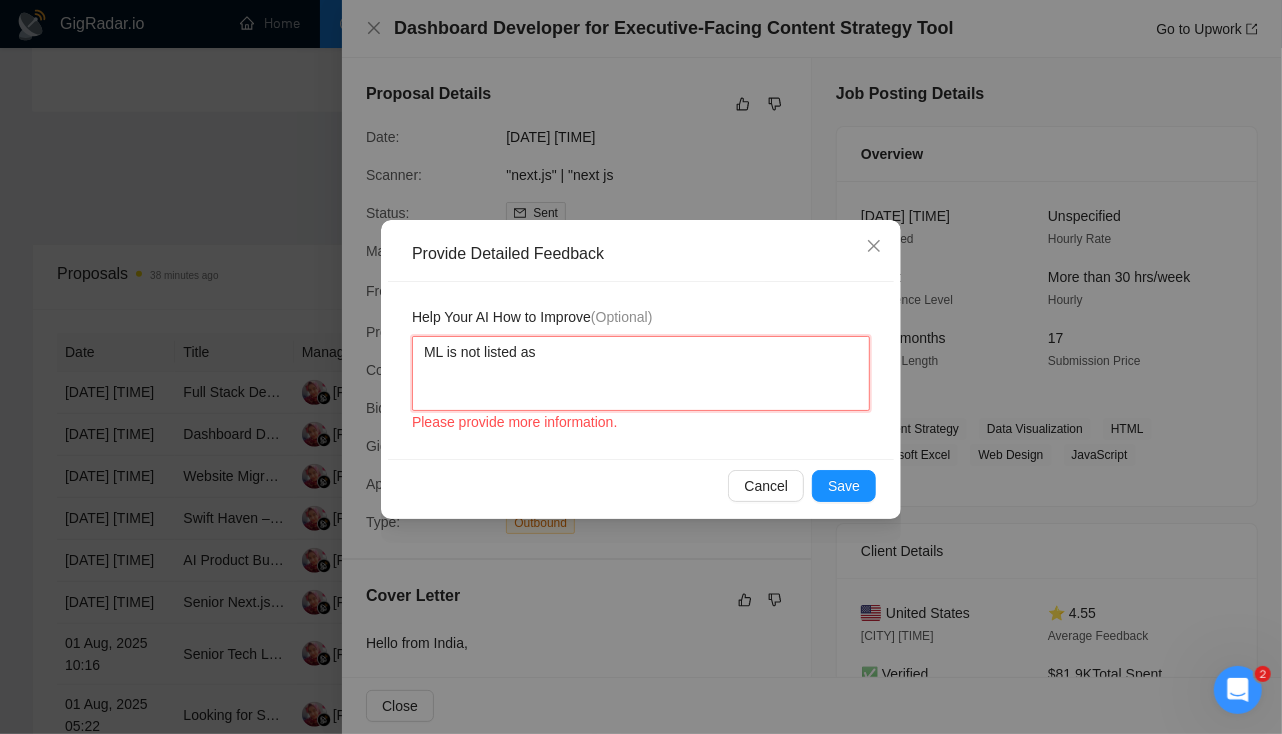 type on "ML is not listed as" 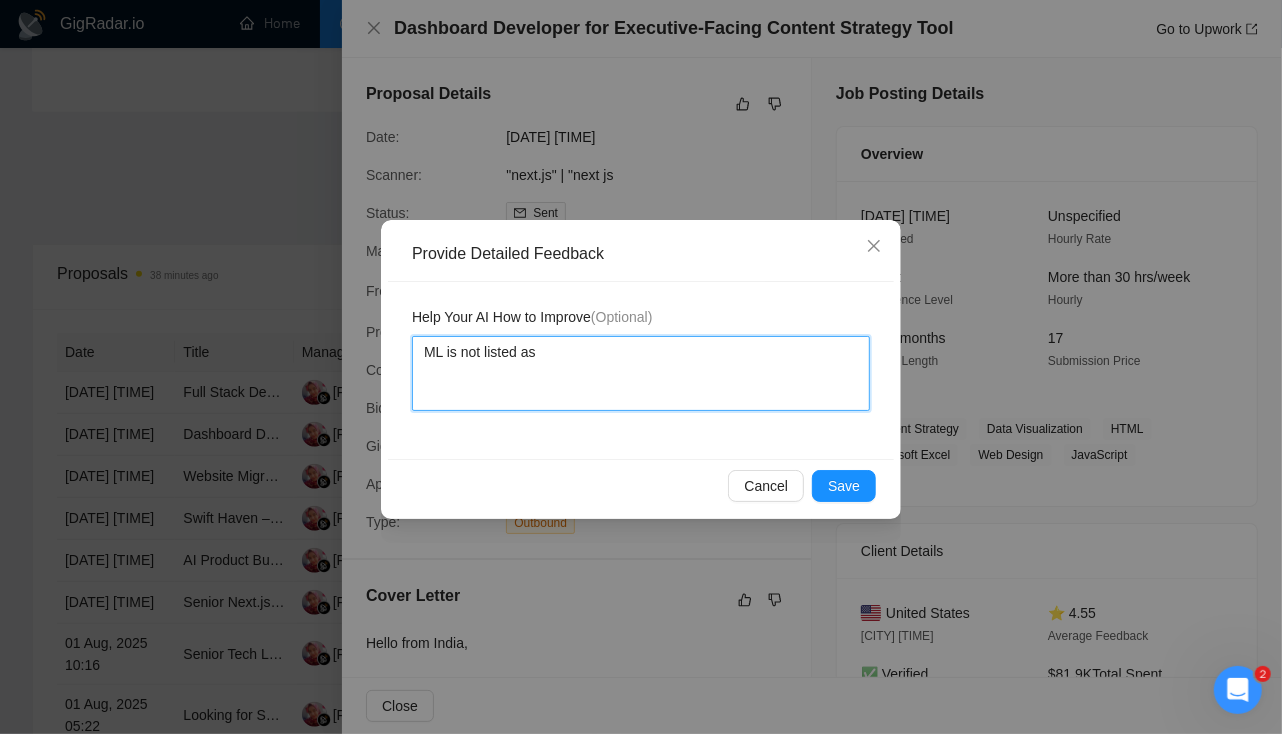 type 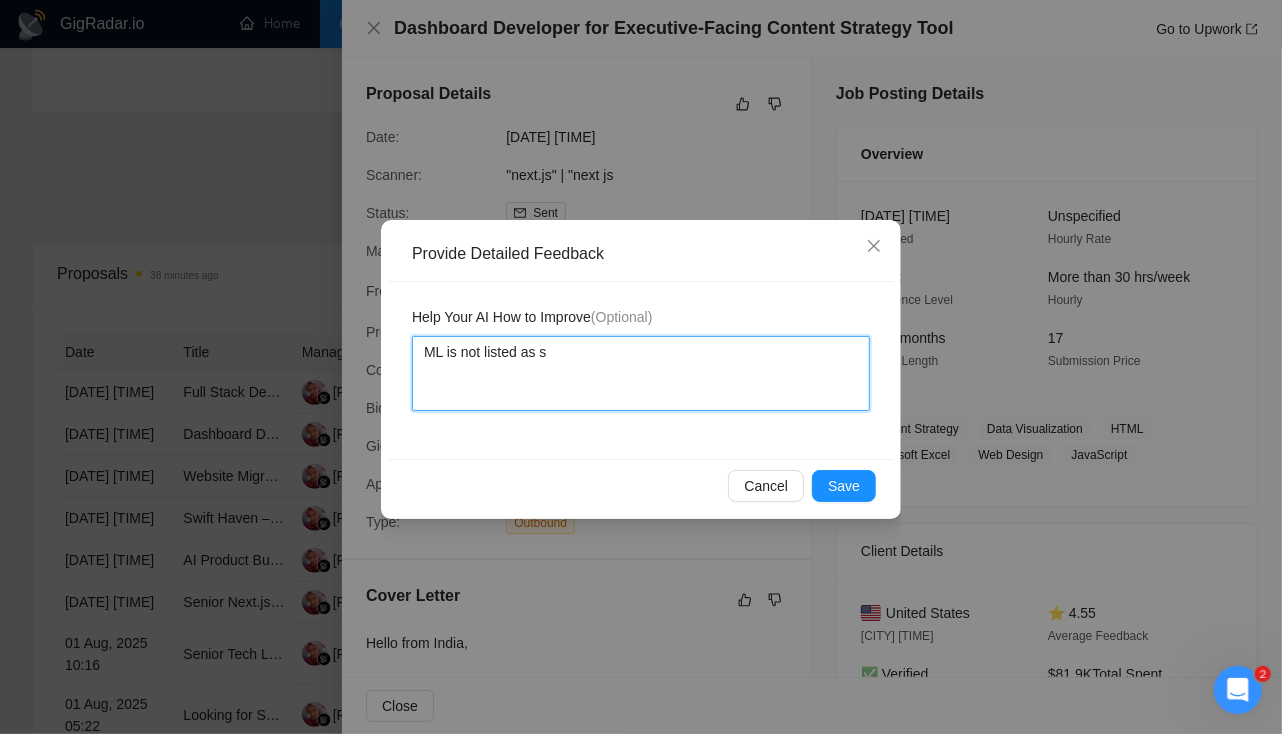 type 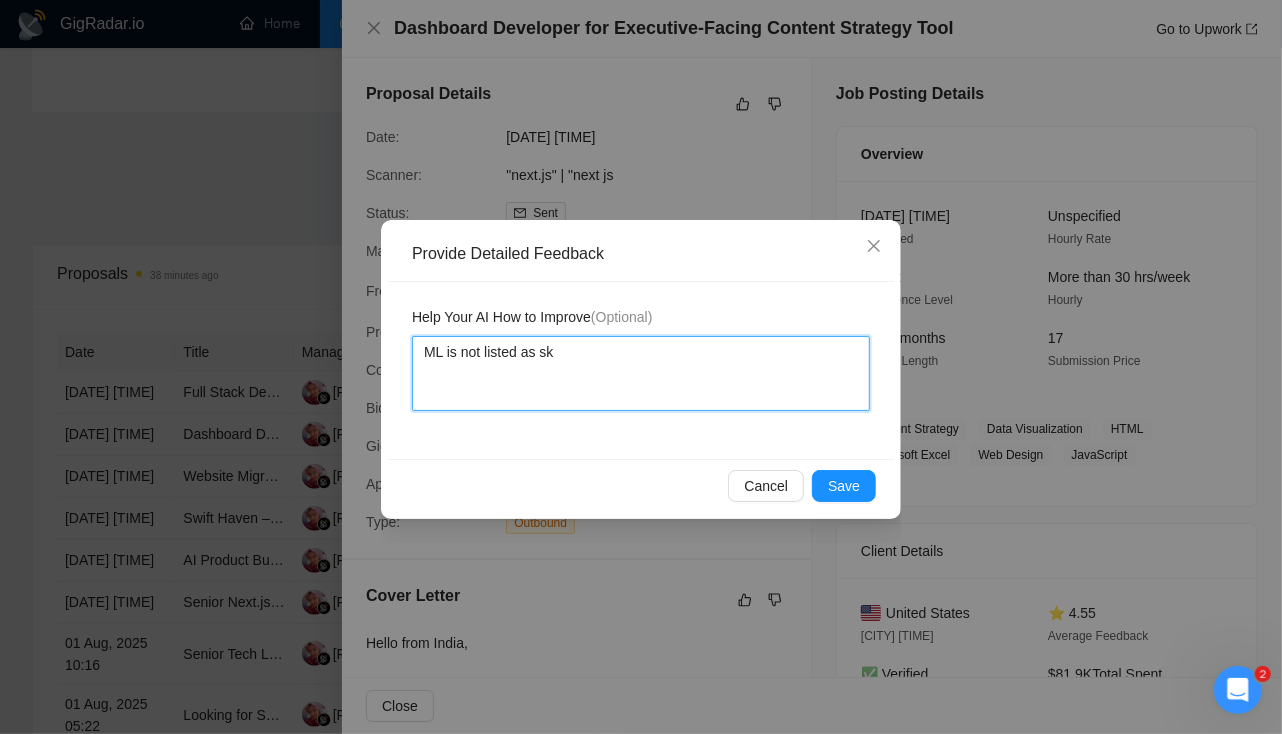 type 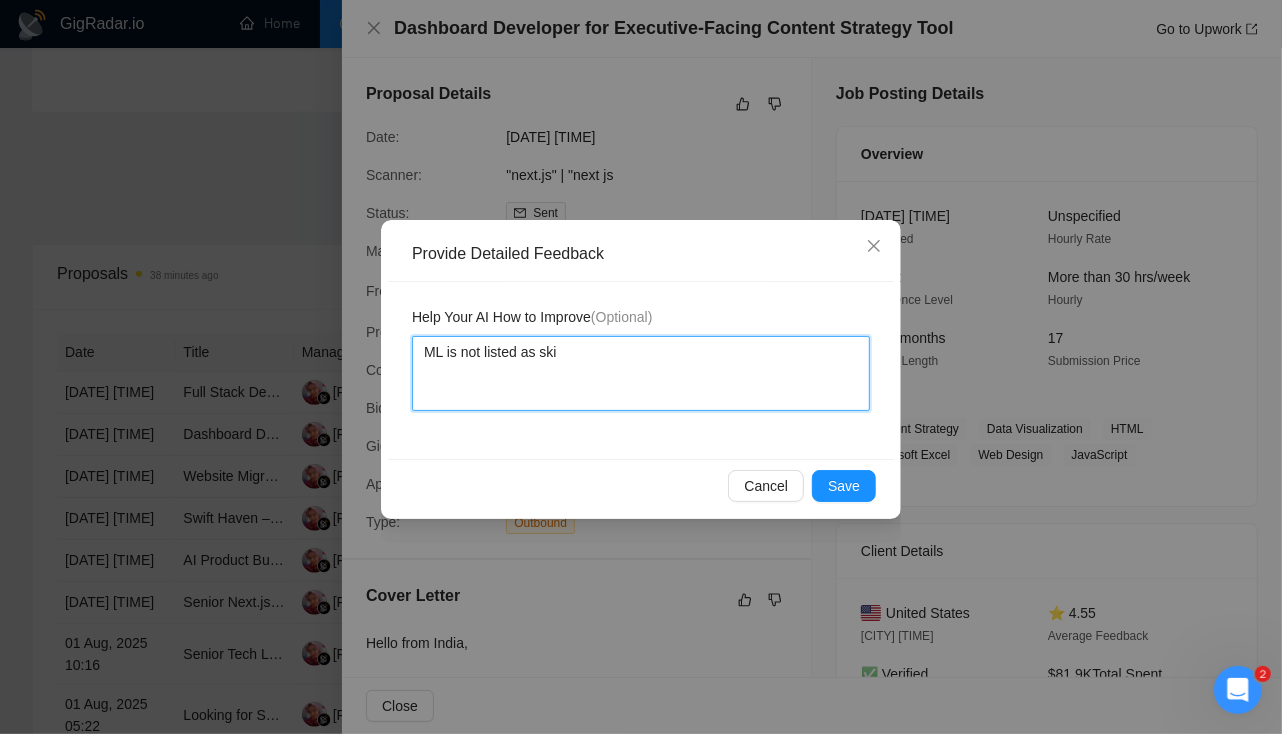 type 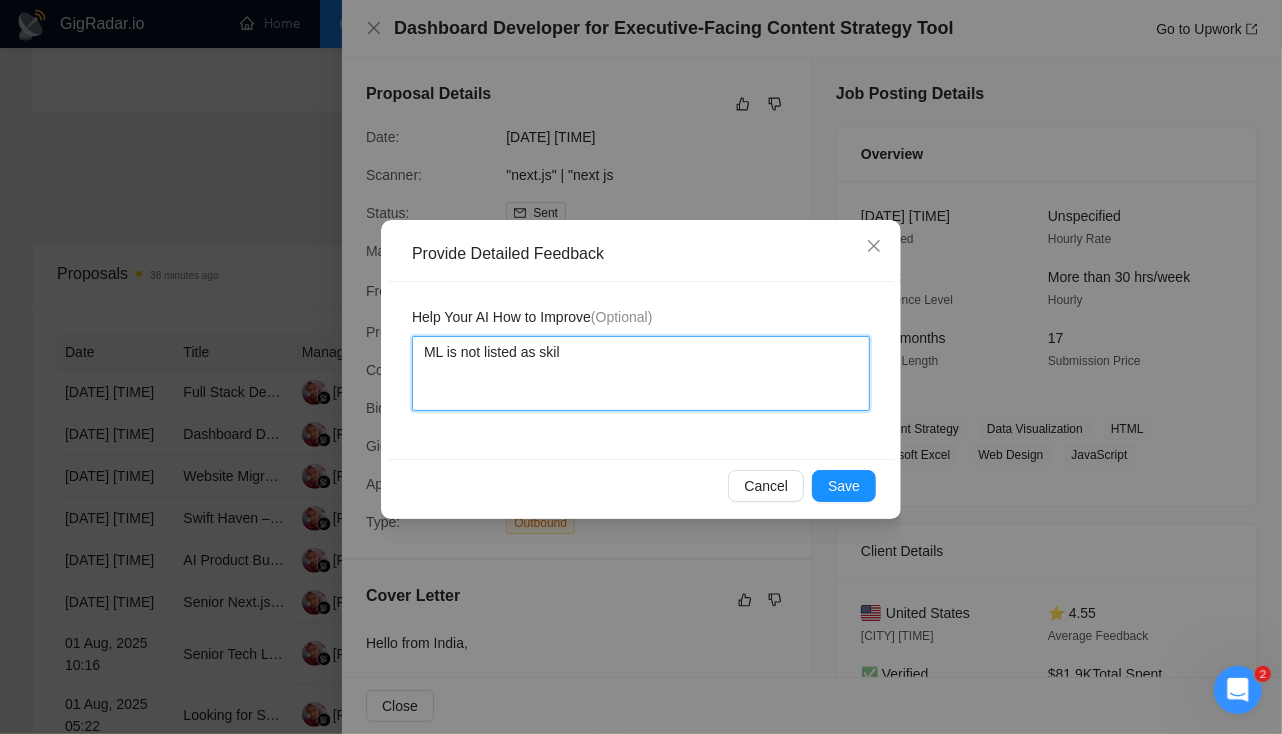 type 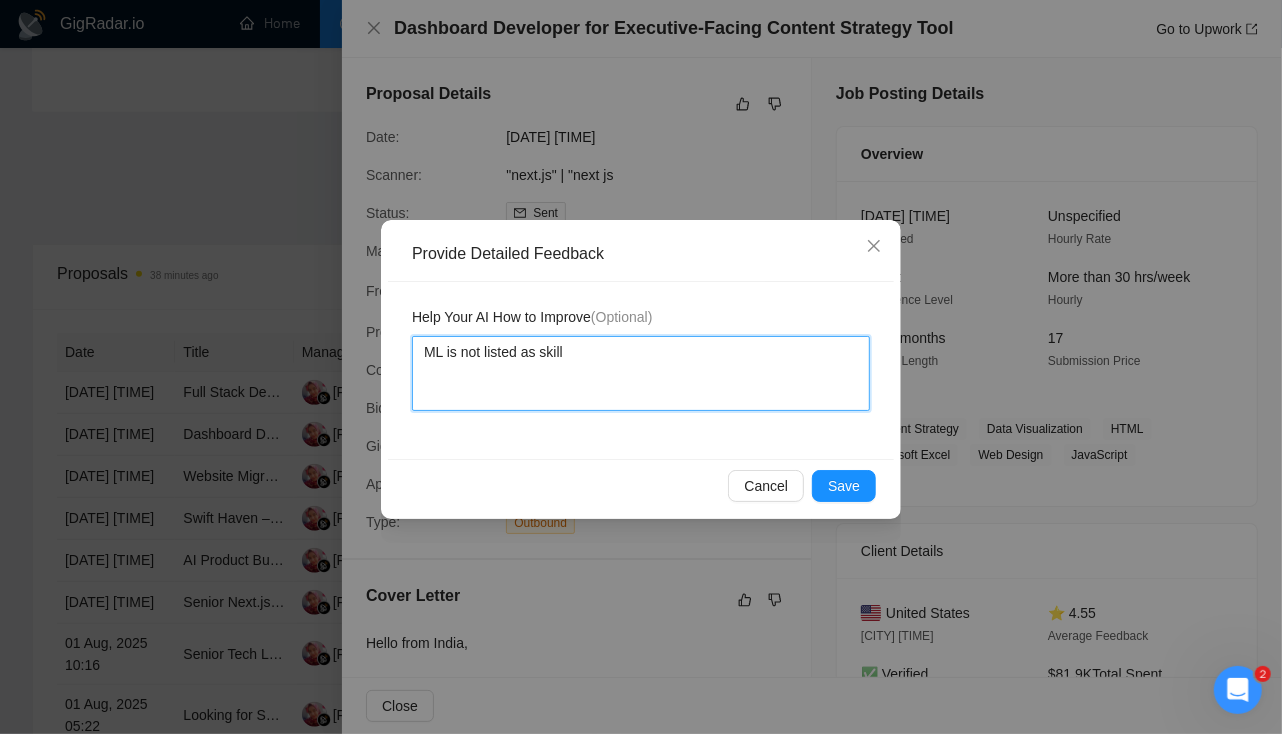 type 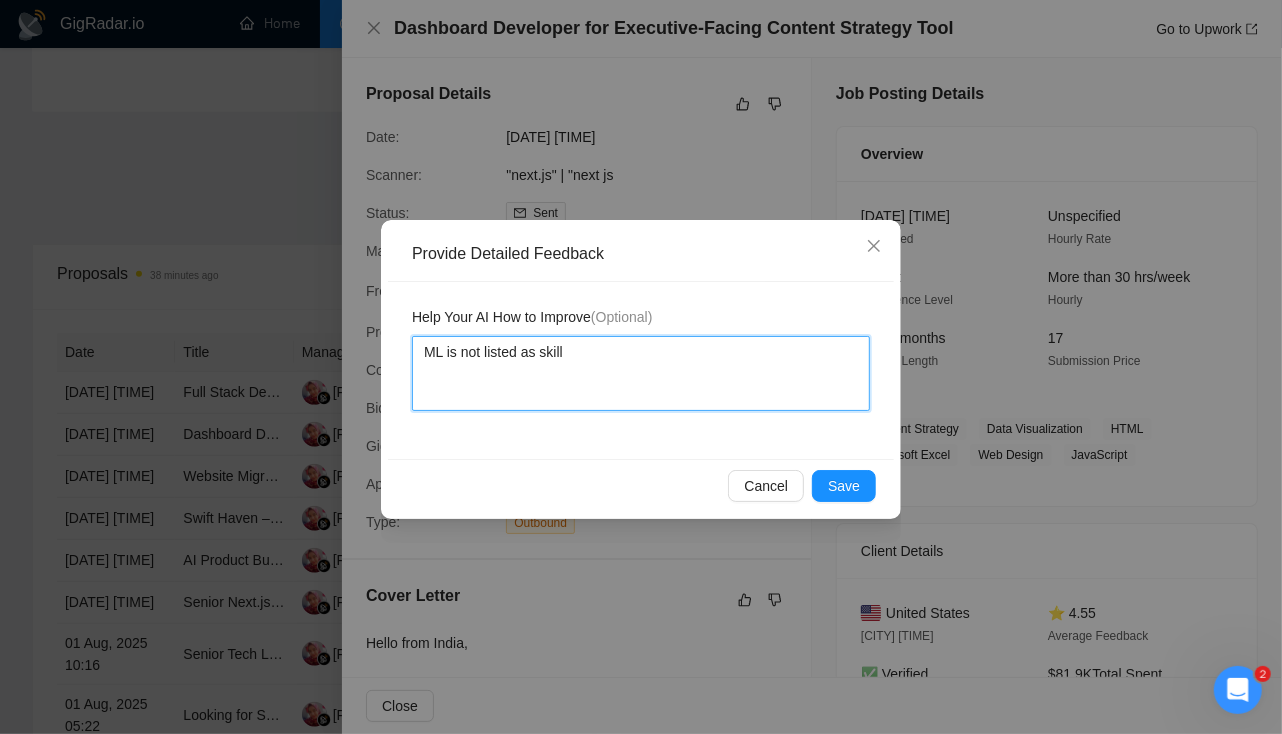 type 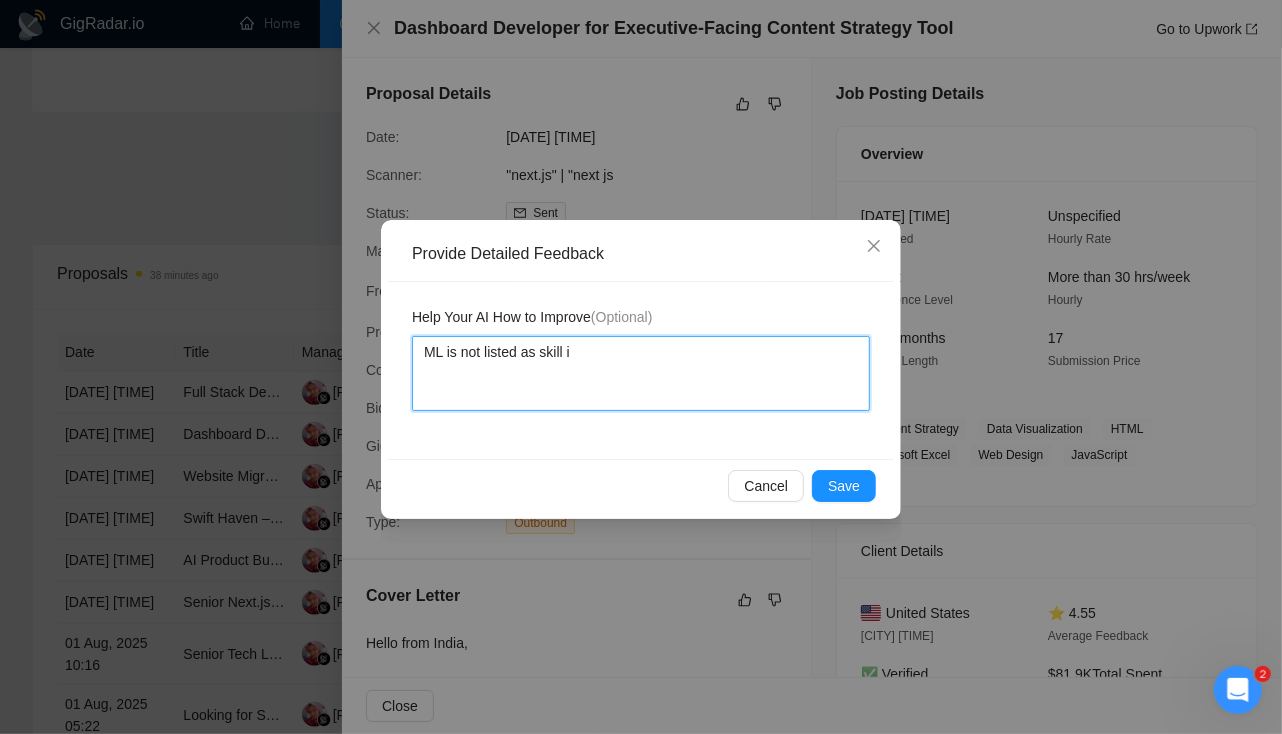 type 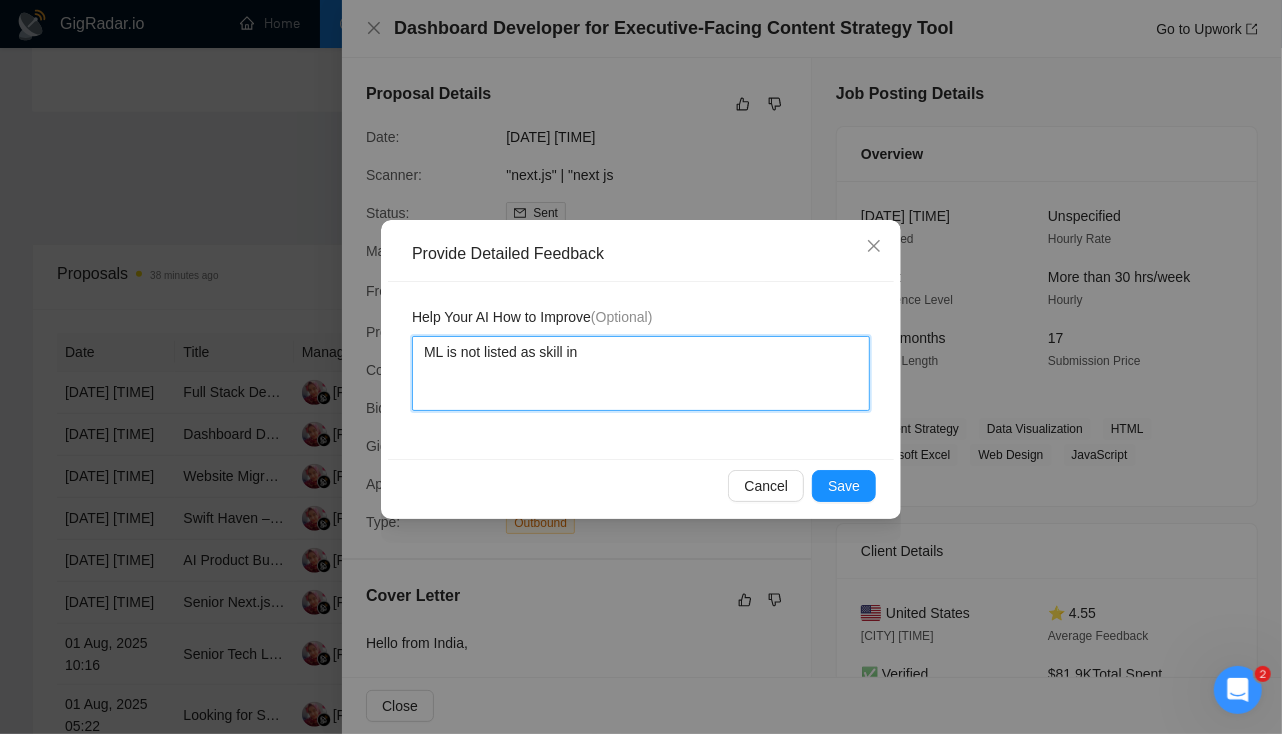 type 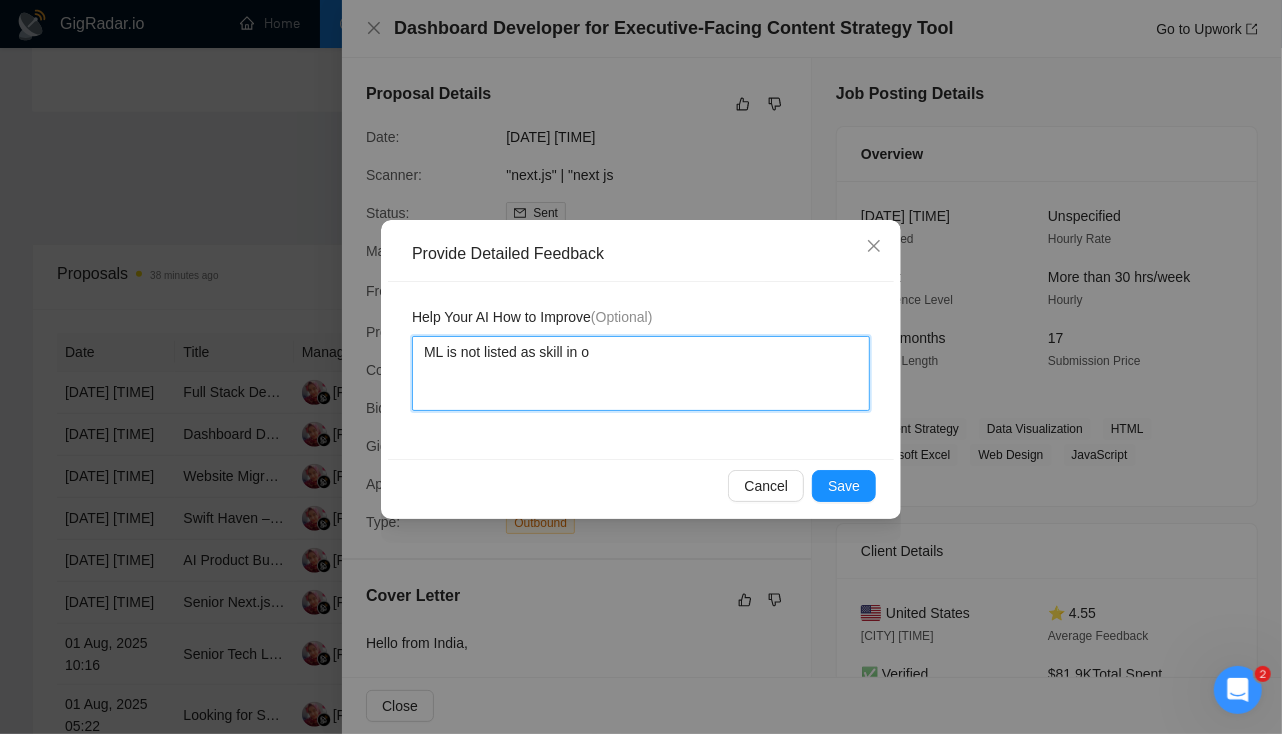 type 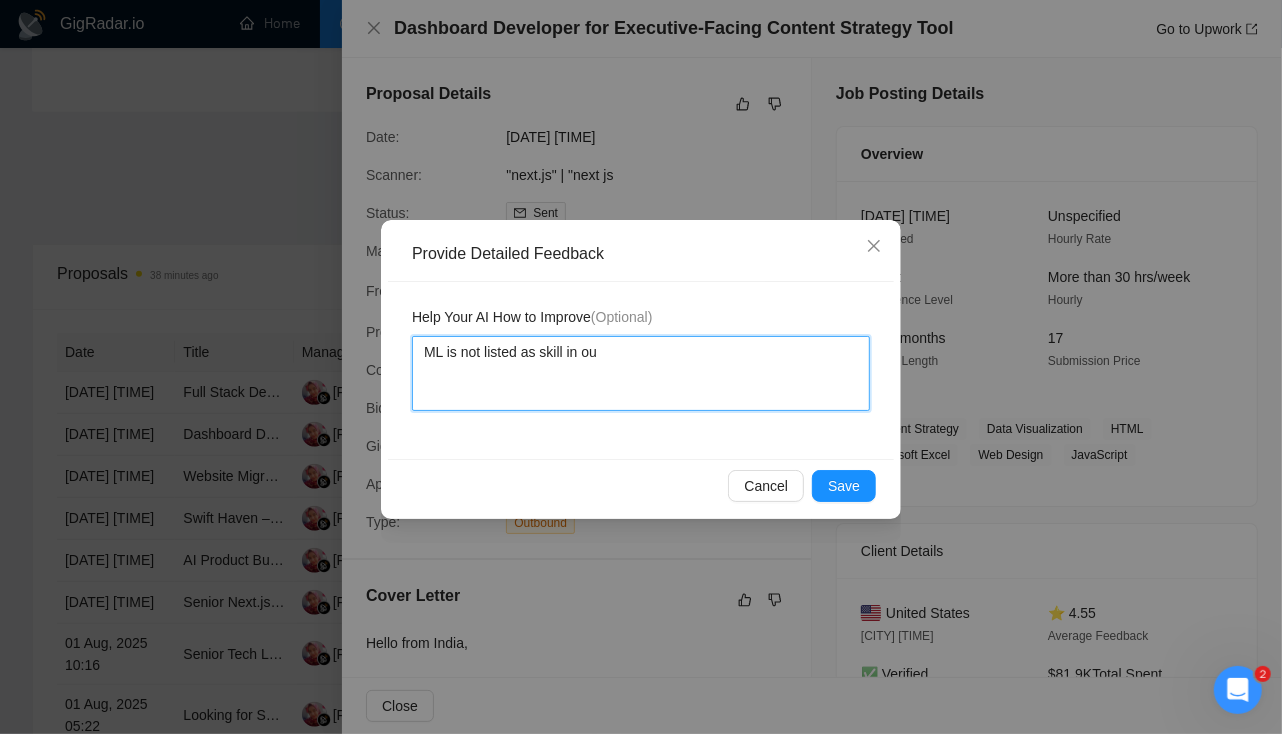 type 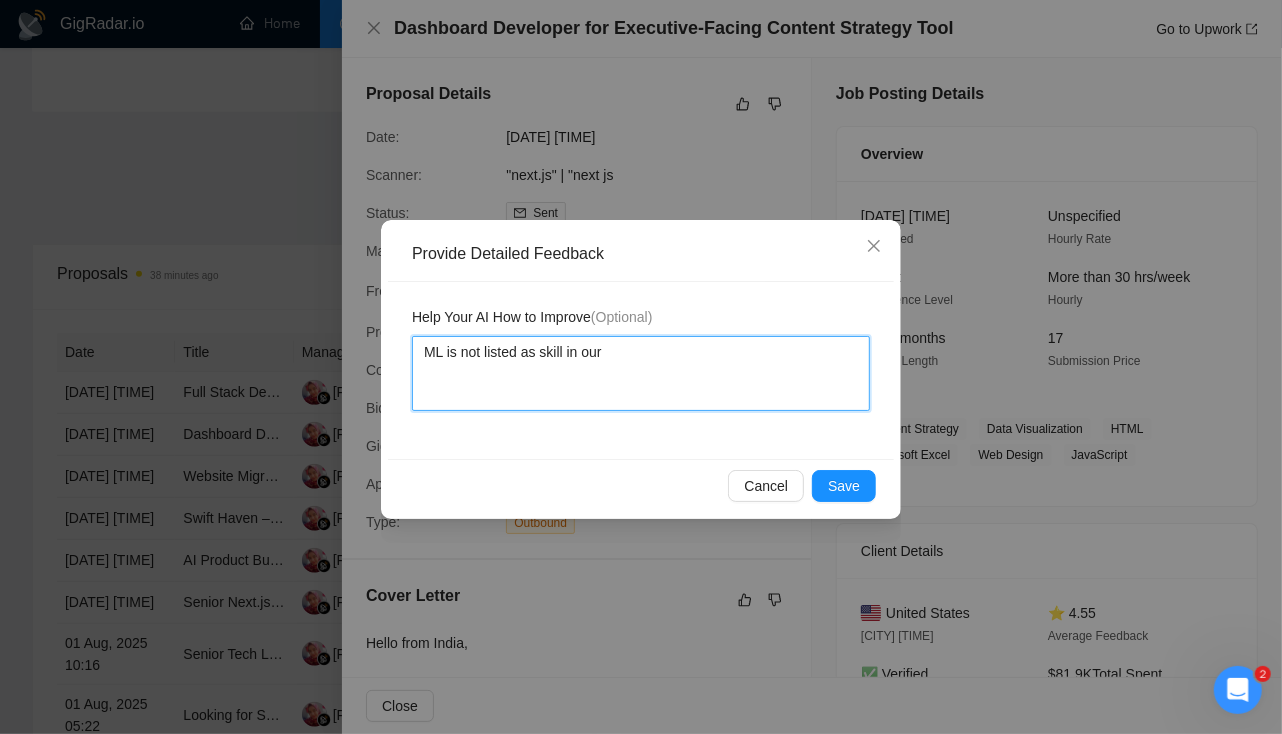 type 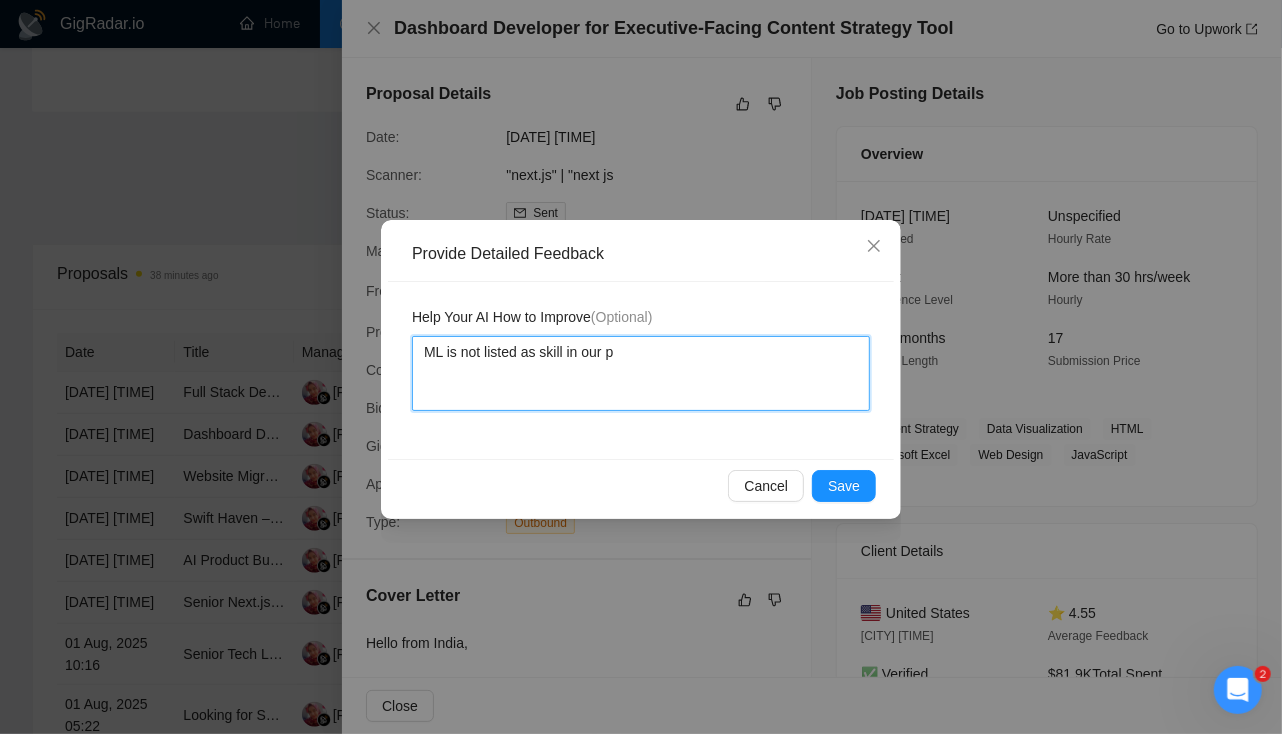 type 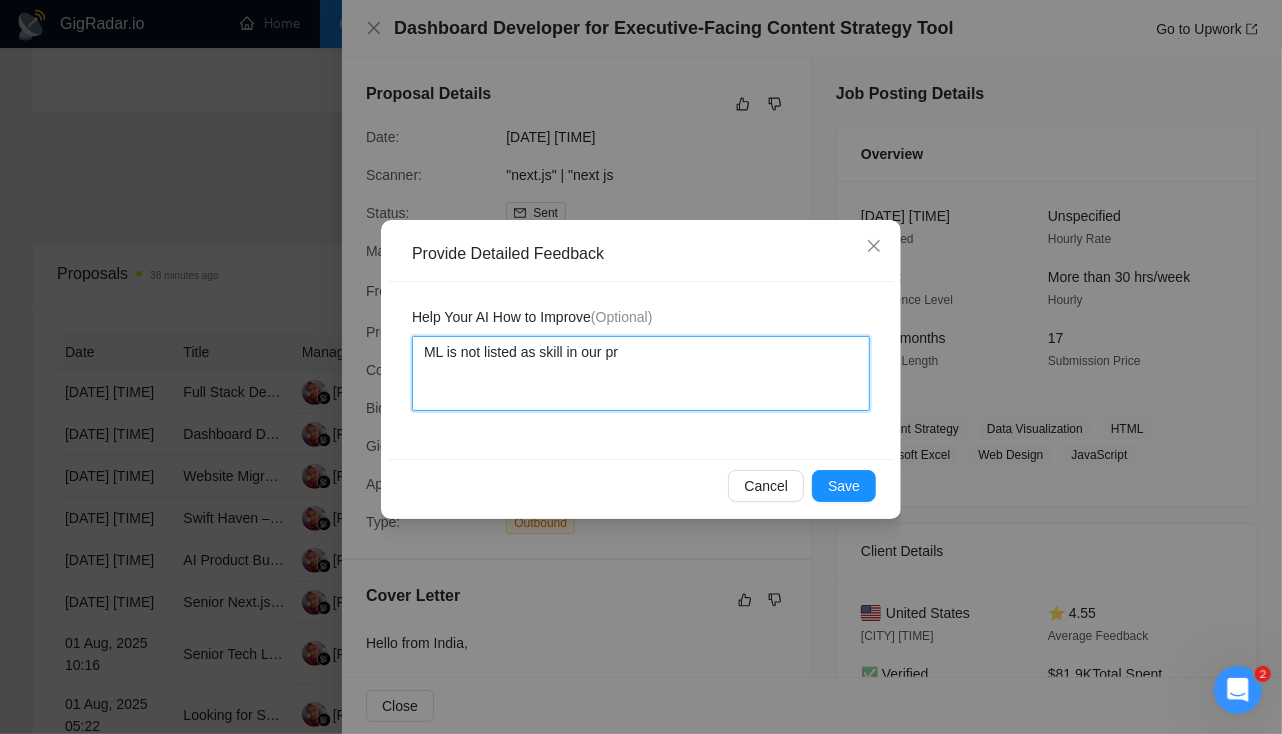 type 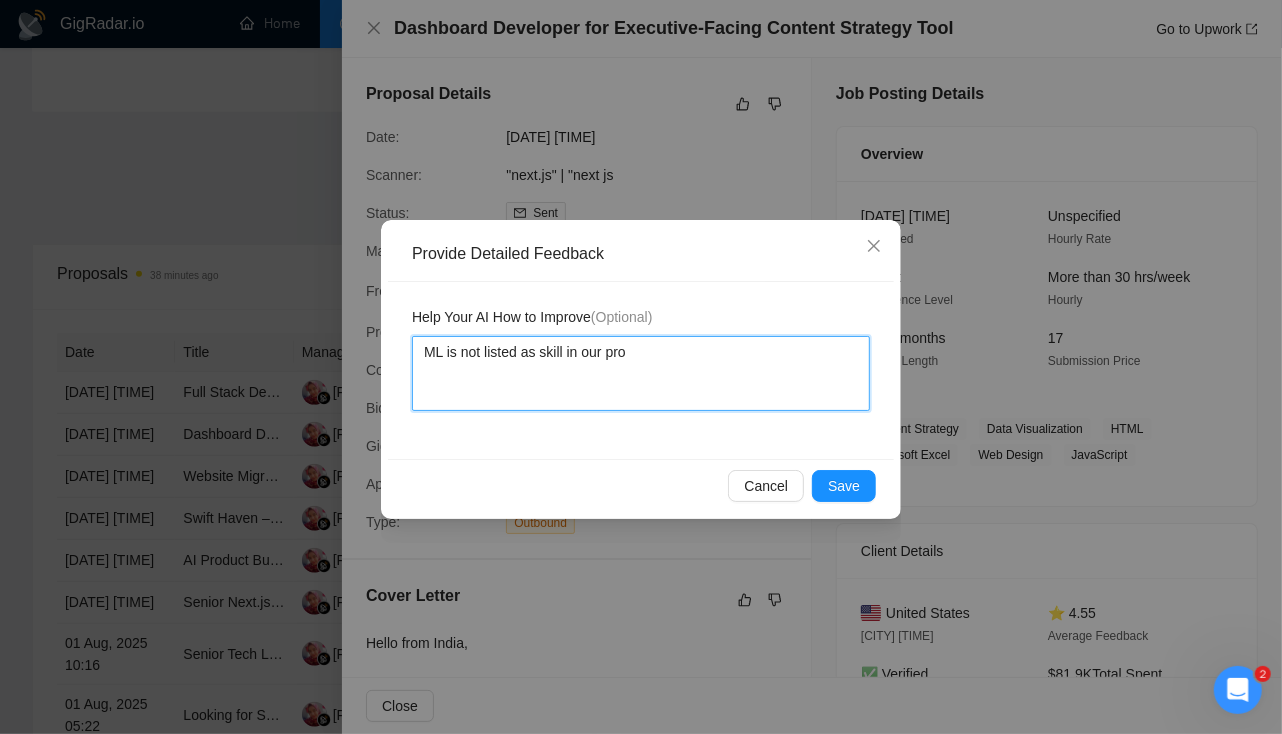 type 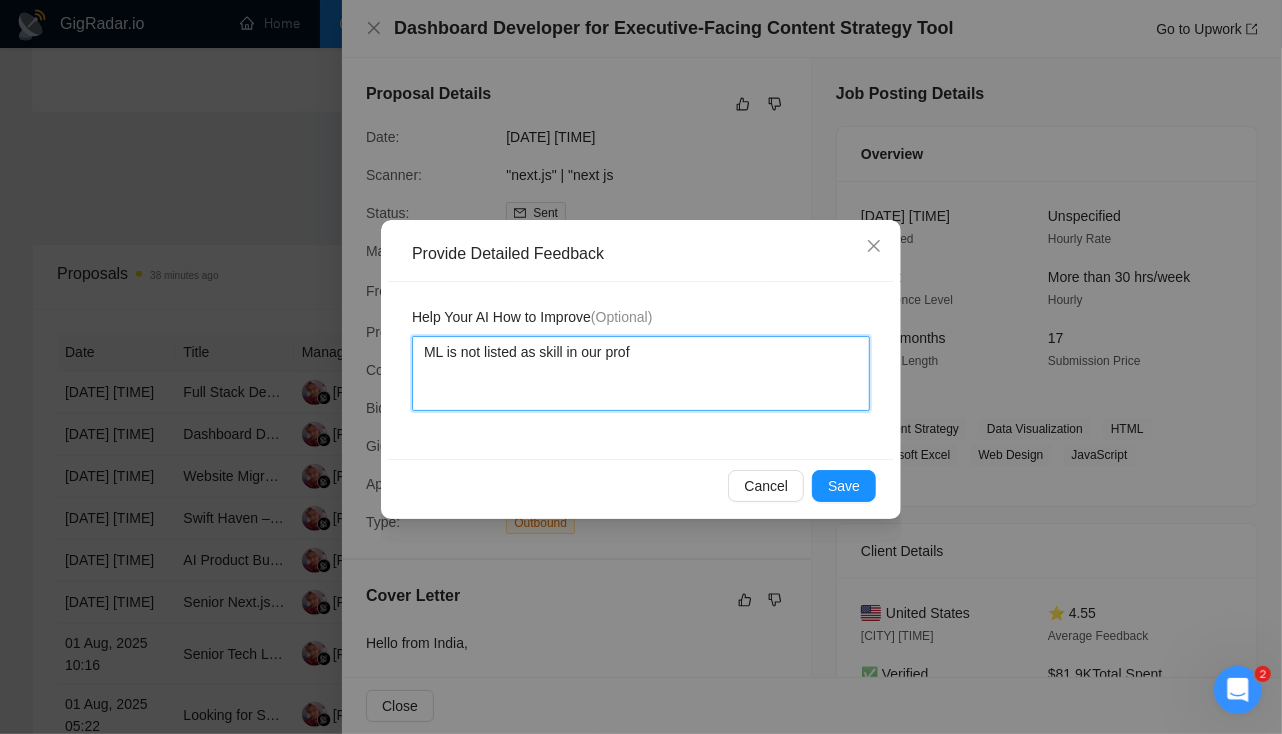 type 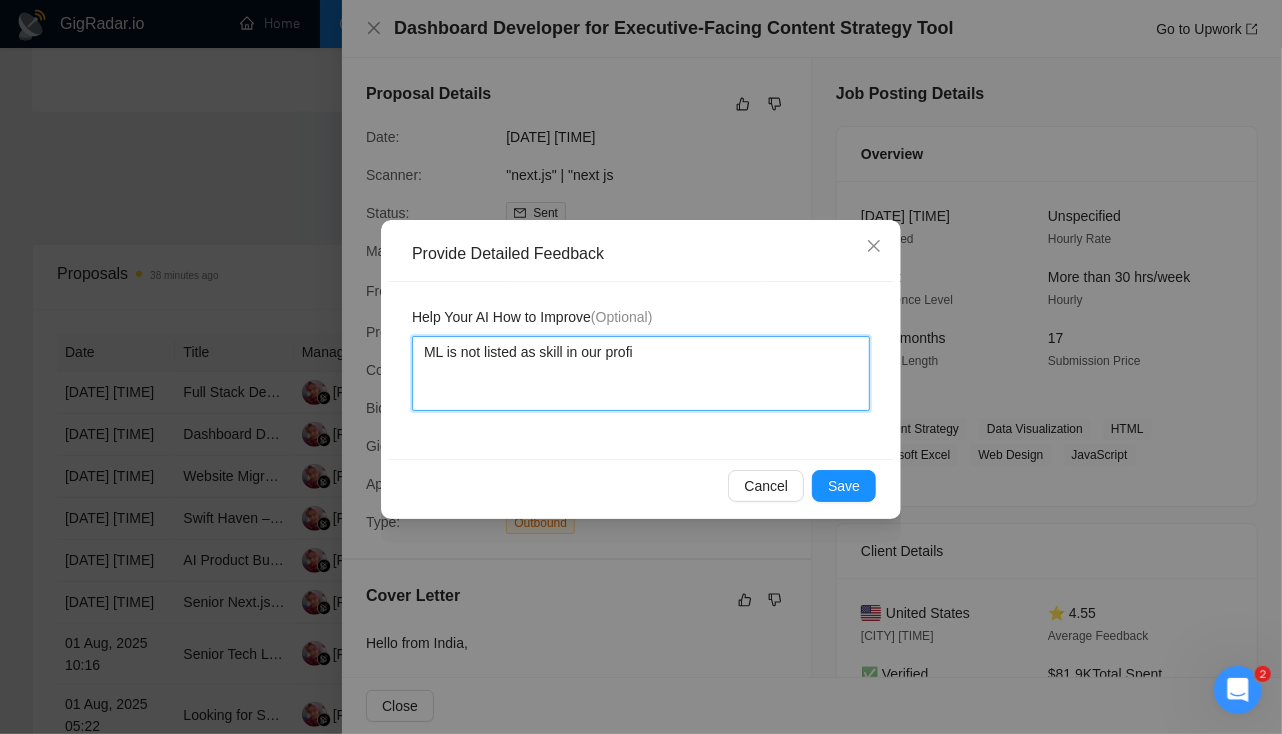 type 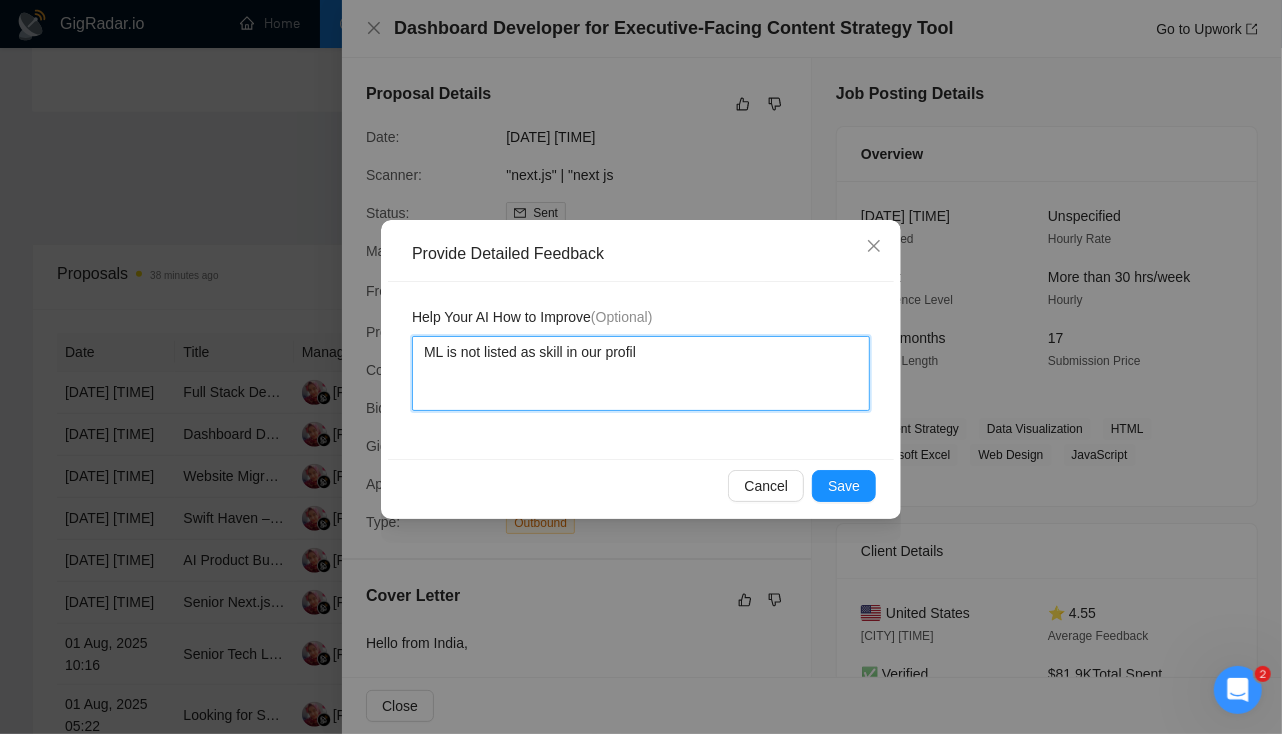 type on "ML is not listed as skill in our profile" 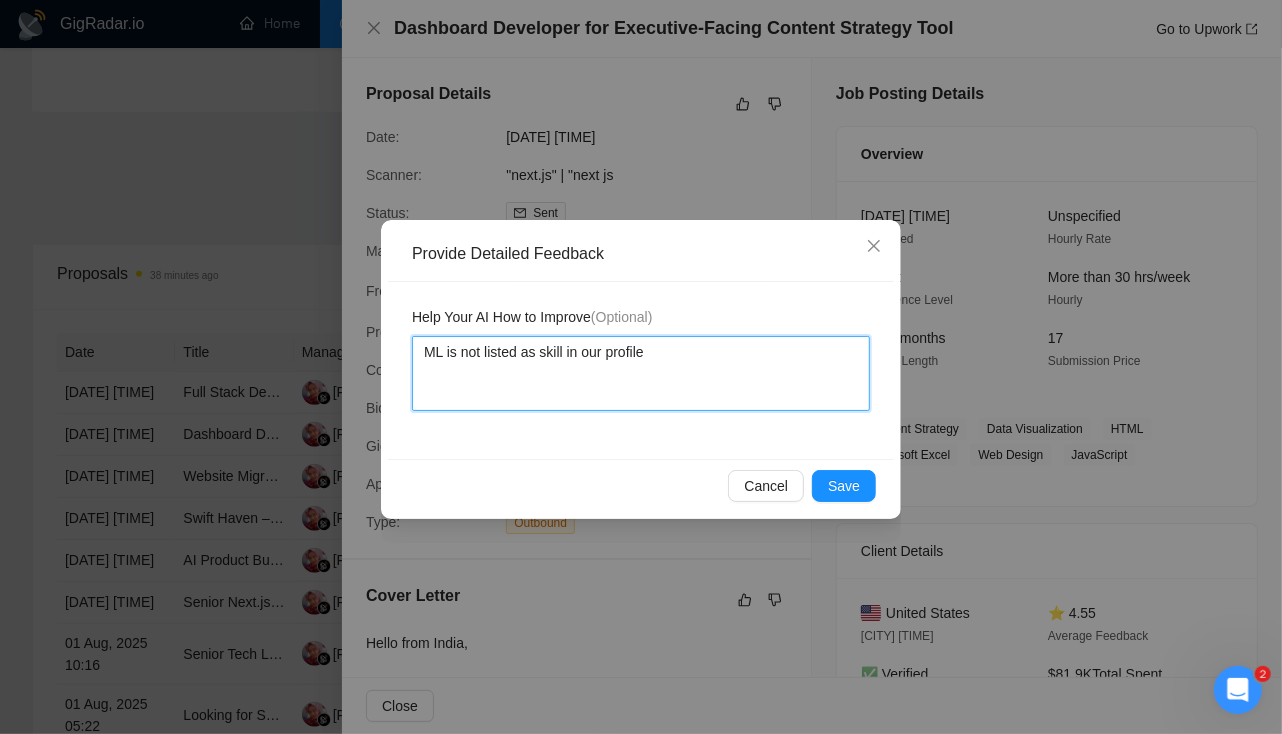 type 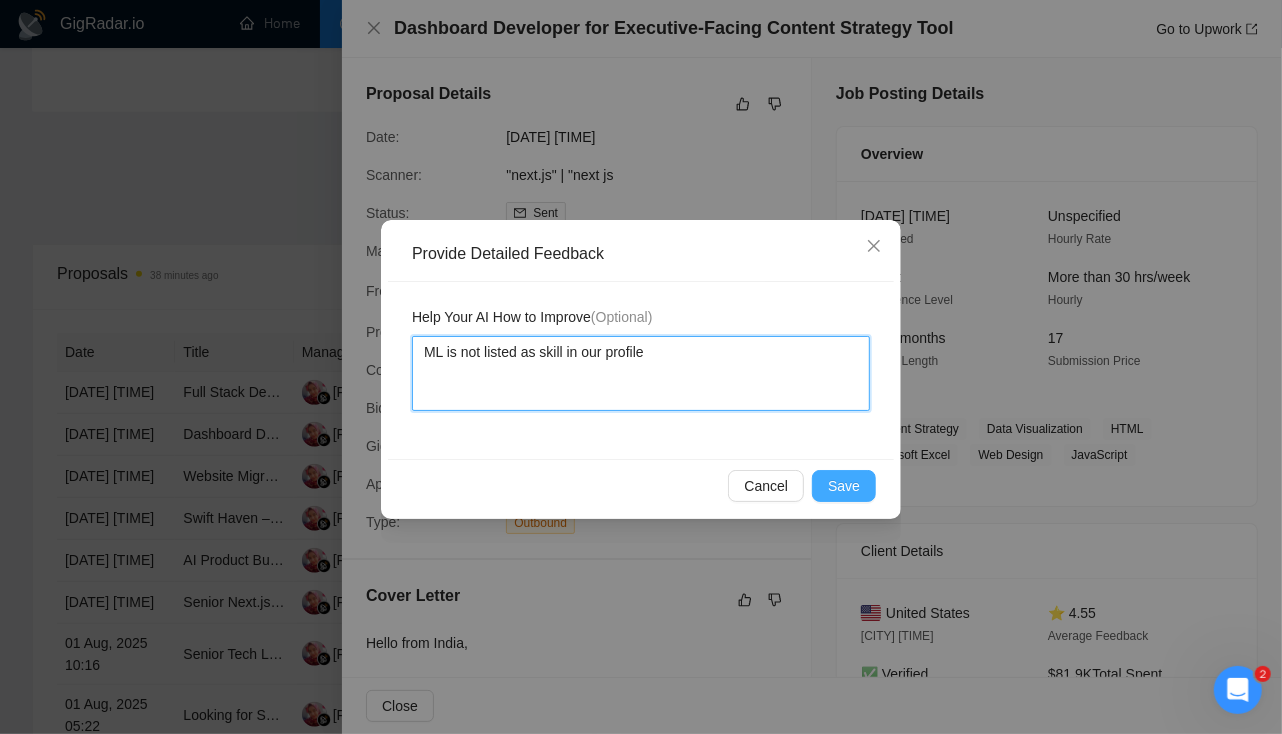 type on "ML is not listed as skill in our profile" 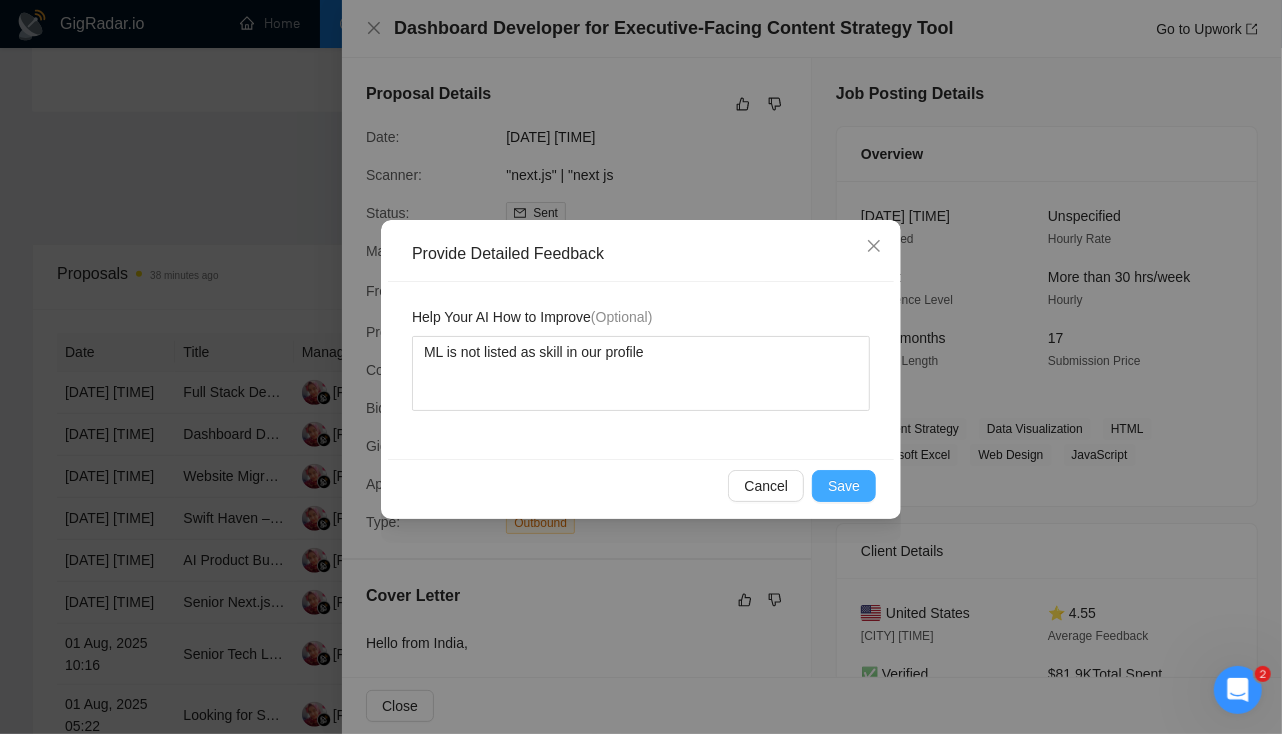 click on "Save" at bounding box center (844, 486) 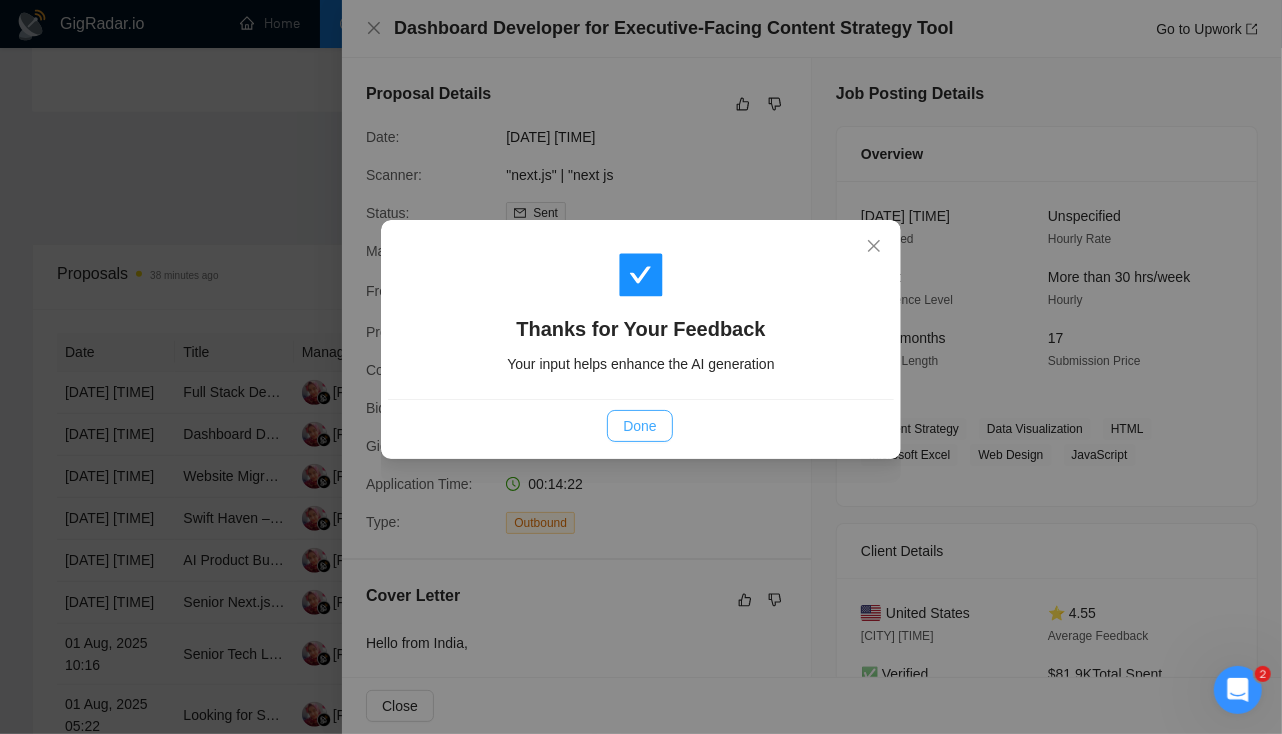 click on "Done" at bounding box center [639, 426] 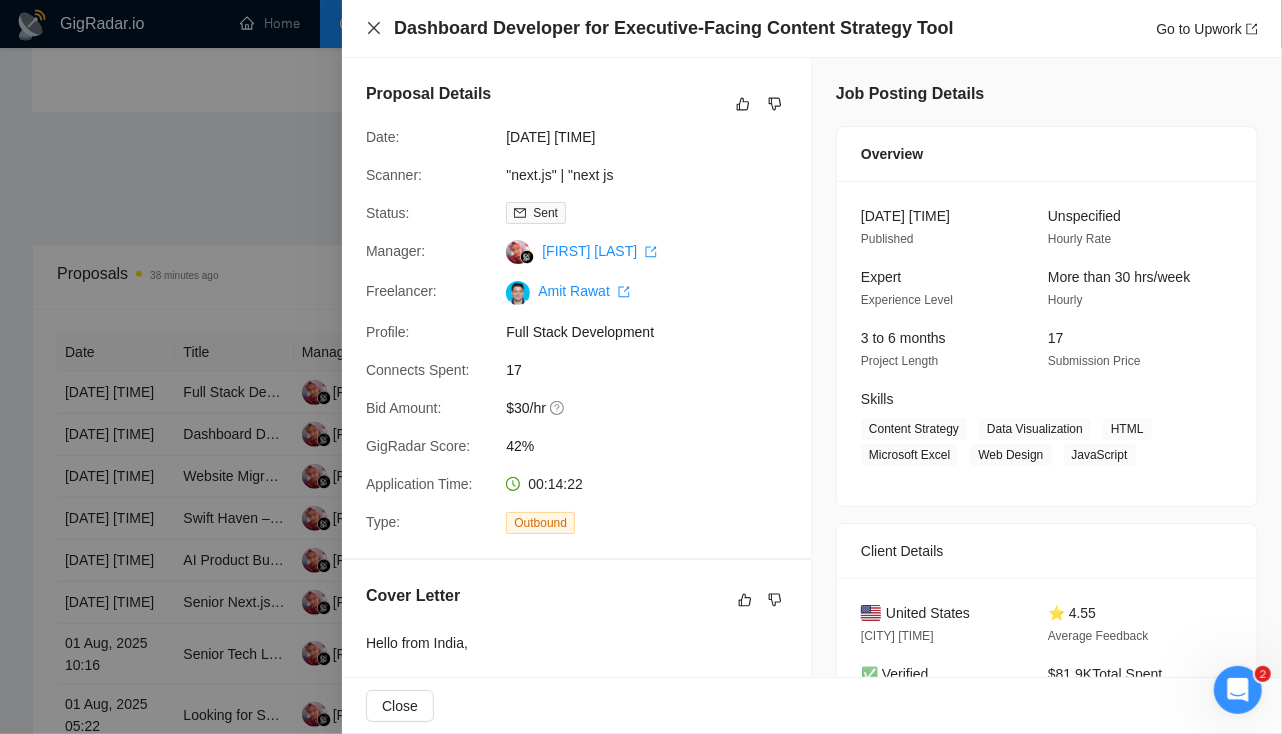 click 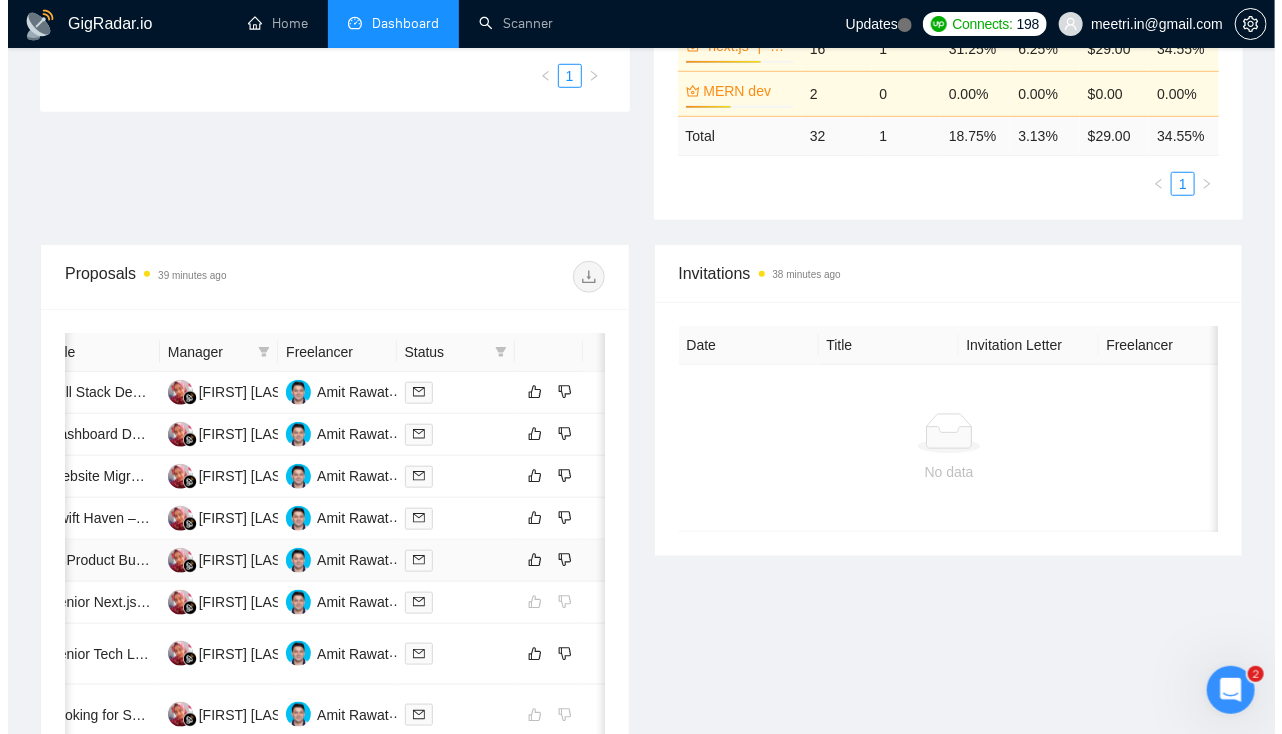 scroll, scrollTop: 0, scrollLeft: 0, axis: both 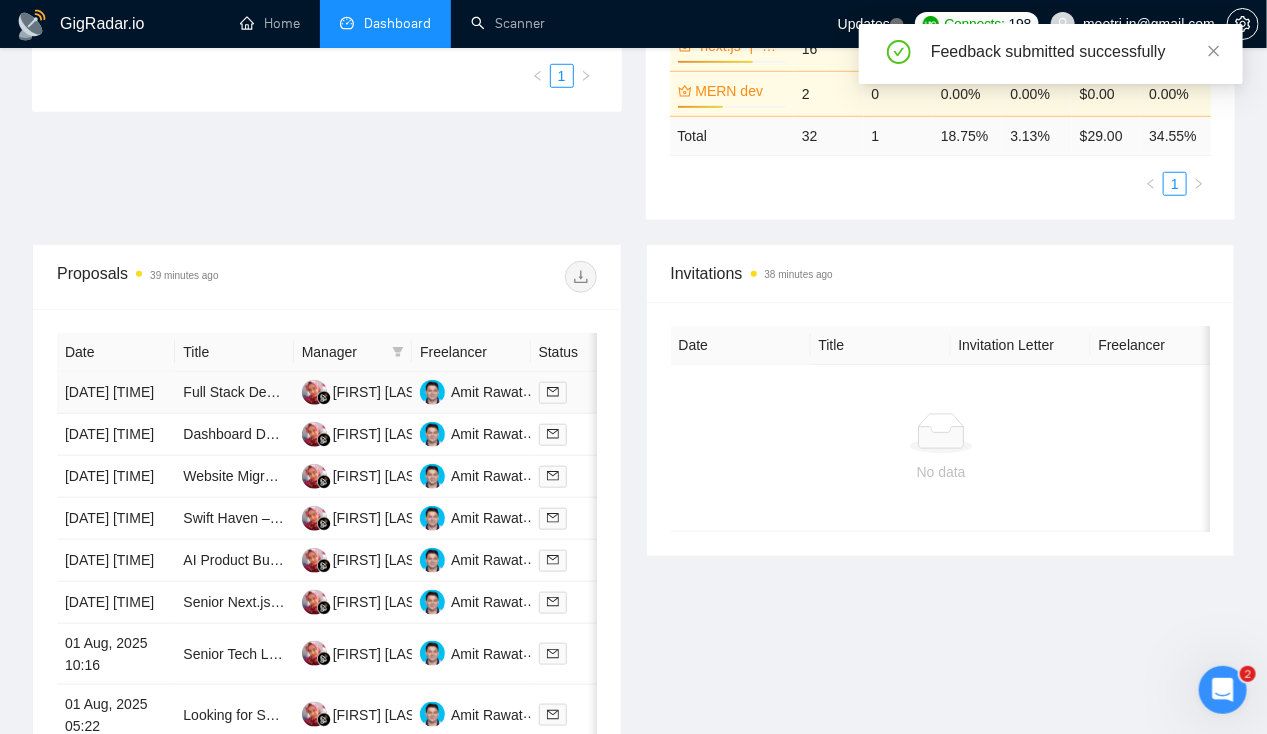 click on "[DATE] [TIME]" at bounding box center (116, 393) 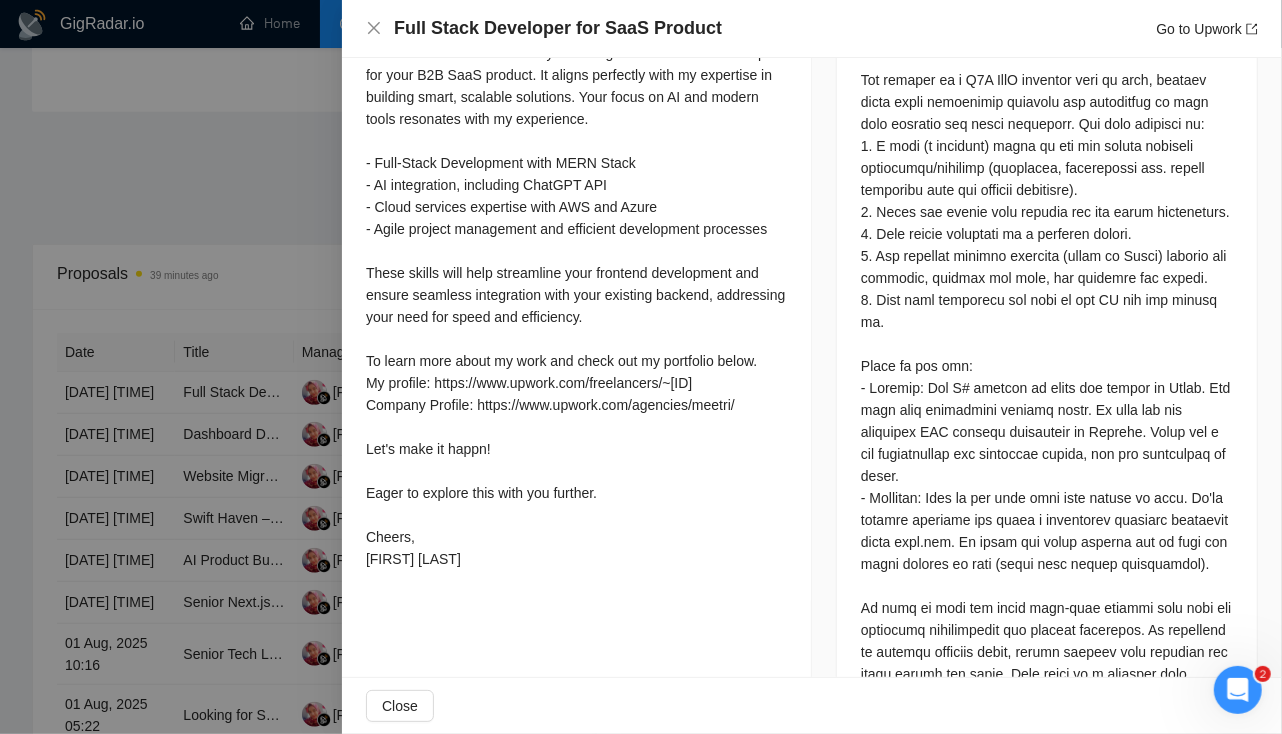 scroll, scrollTop: 1014, scrollLeft: 0, axis: vertical 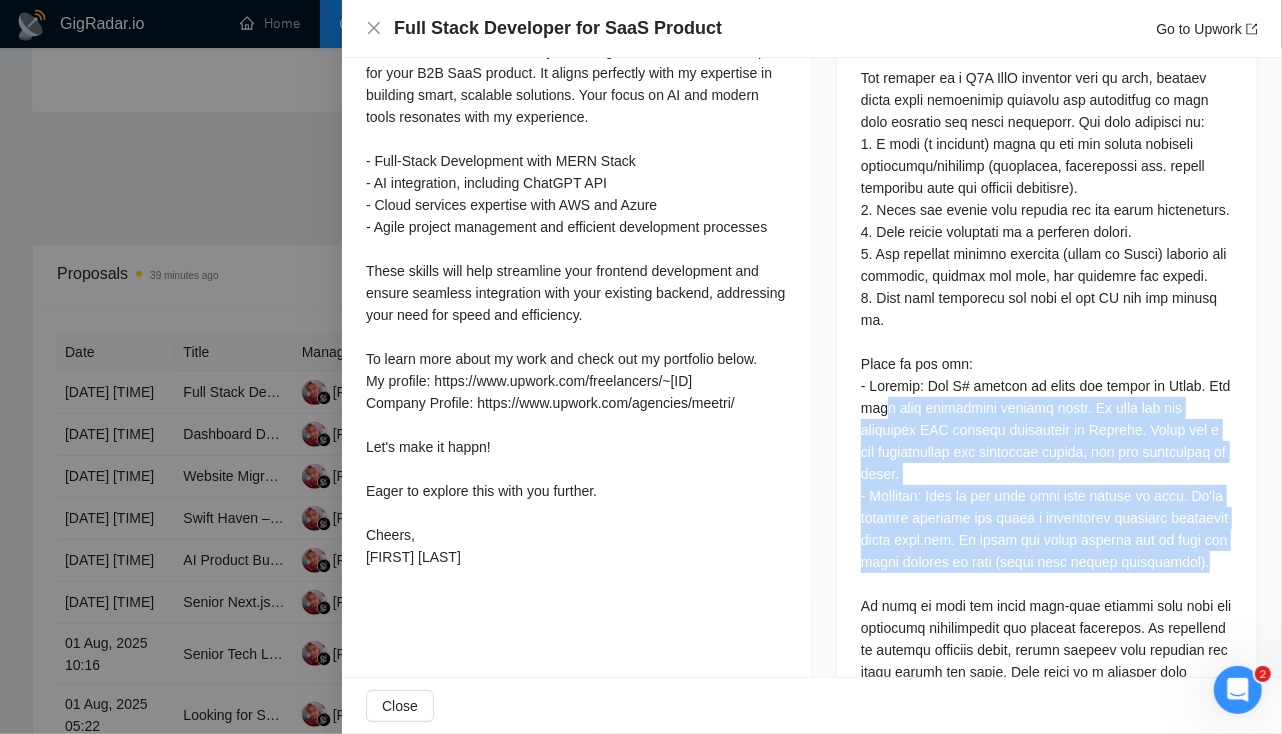 drag, startPoint x: 902, startPoint y: 422, endPoint x: 999, endPoint y: 589, distance: 193.1269 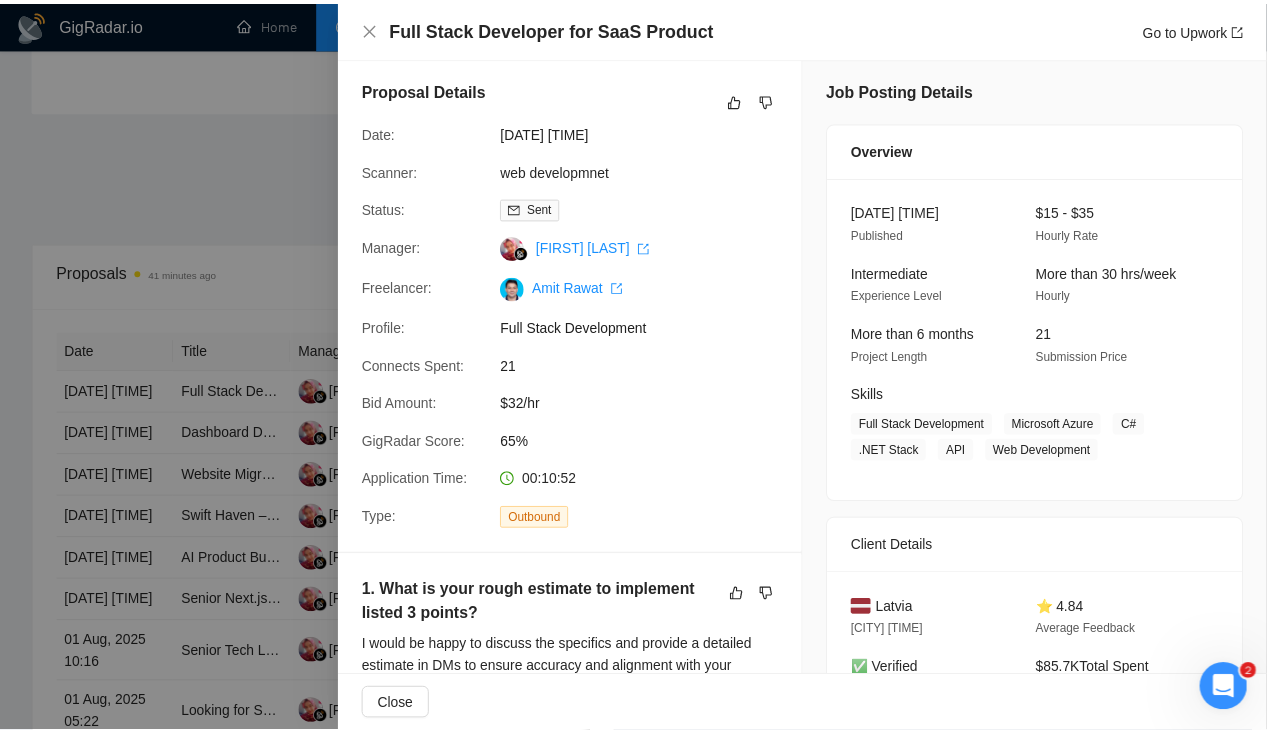 scroll, scrollTop: 0, scrollLeft: 0, axis: both 